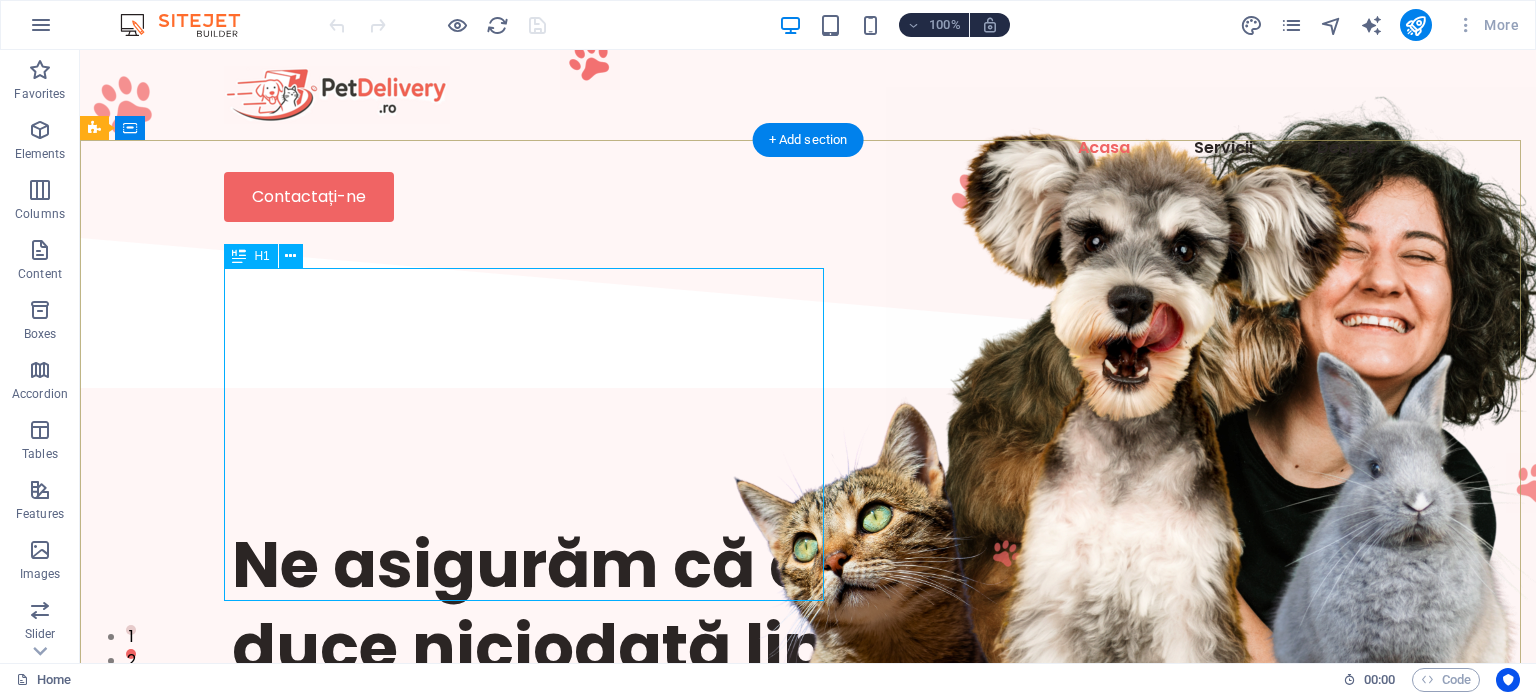 scroll, scrollTop: 0, scrollLeft: 0, axis: both 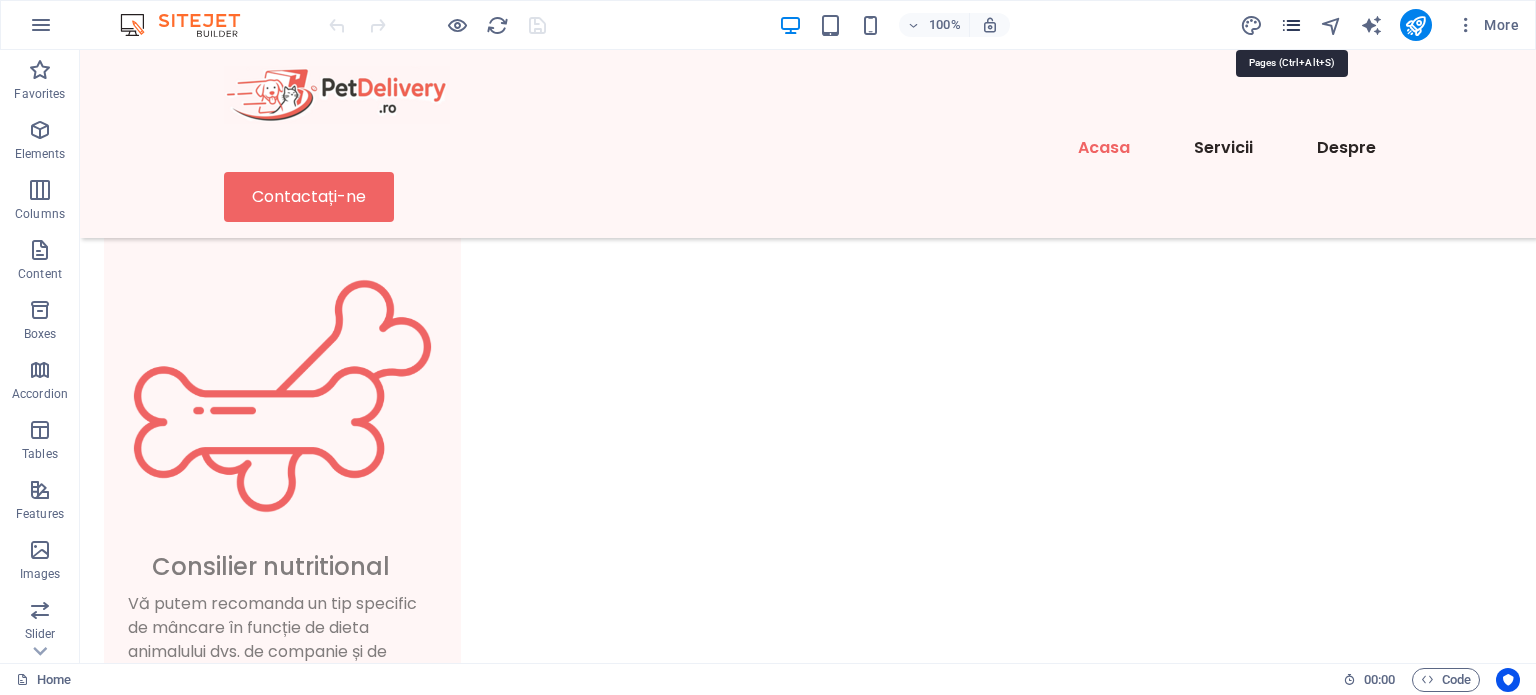 click at bounding box center [1291, 25] 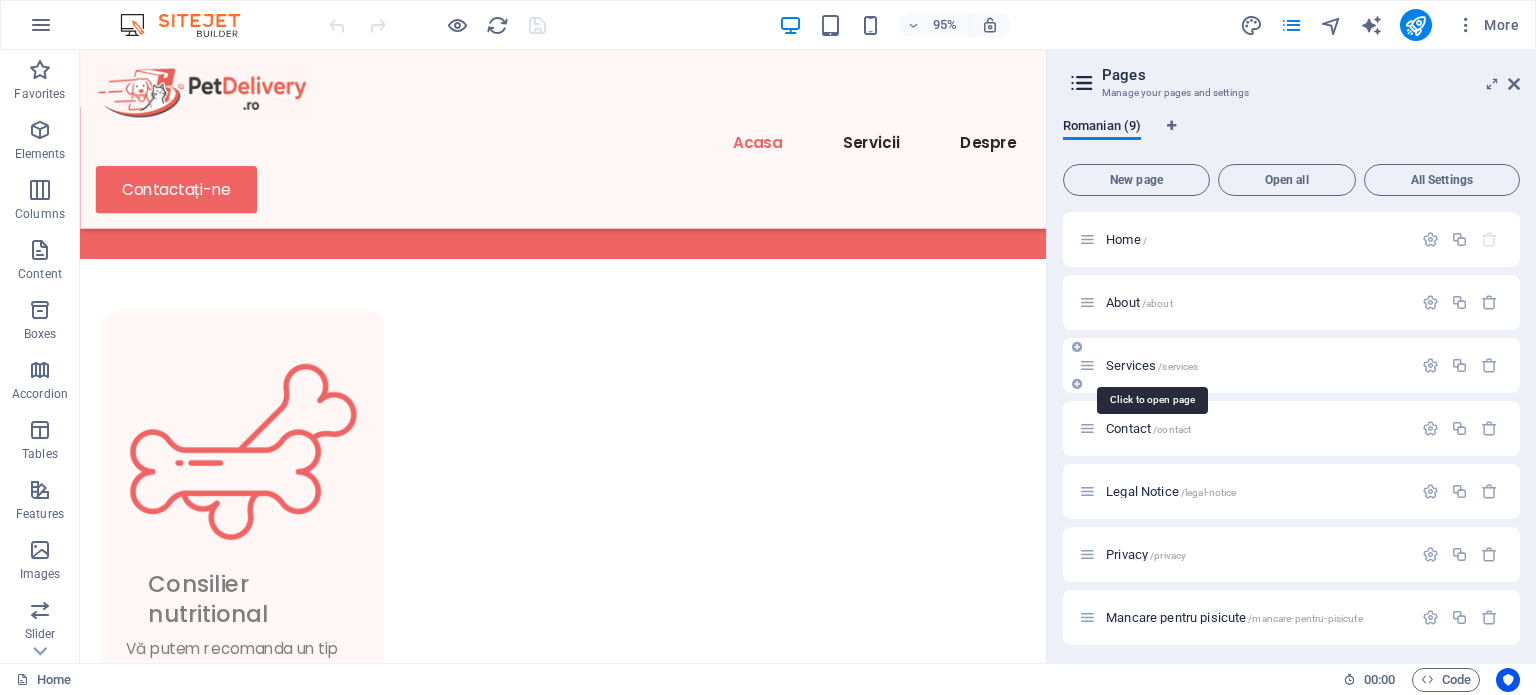 click on "Services /services" at bounding box center [1152, 365] 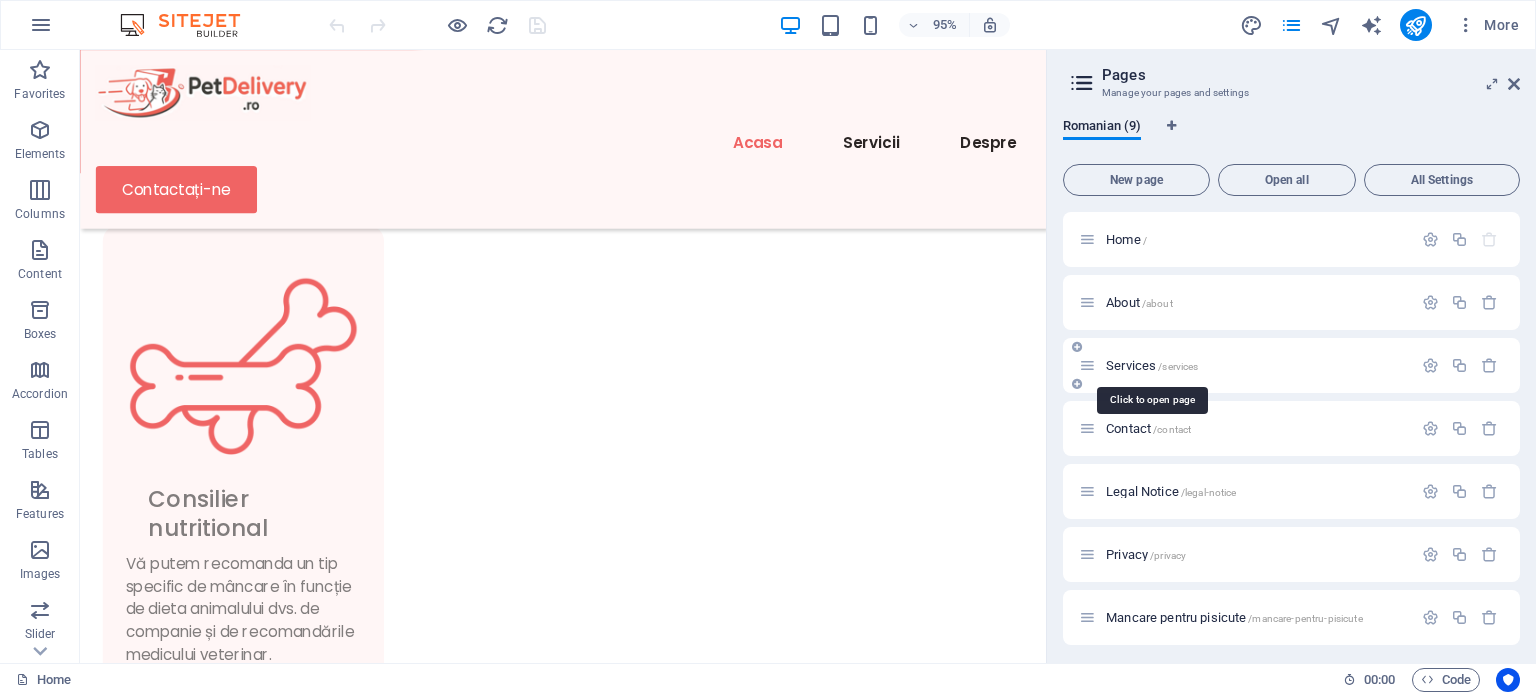 scroll, scrollTop: 0, scrollLeft: 0, axis: both 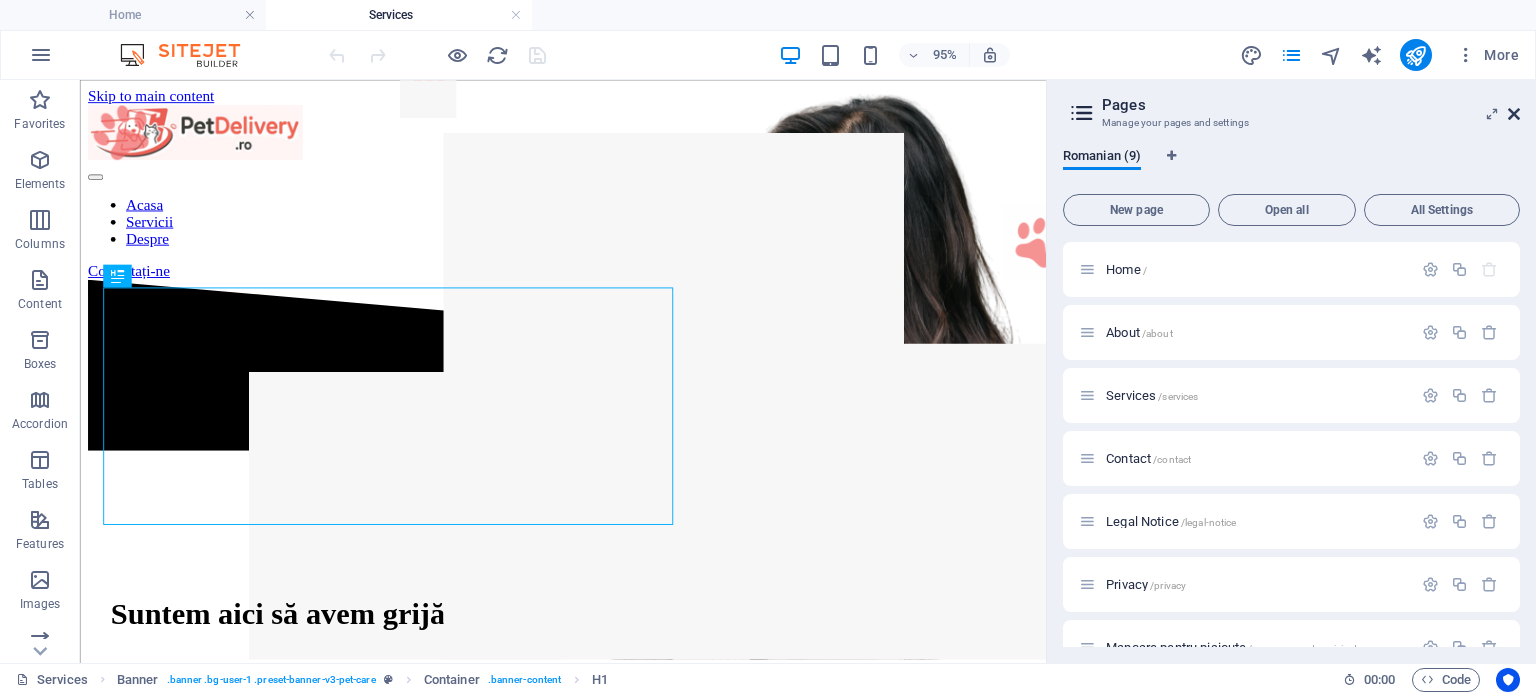 click at bounding box center (1514, 114) 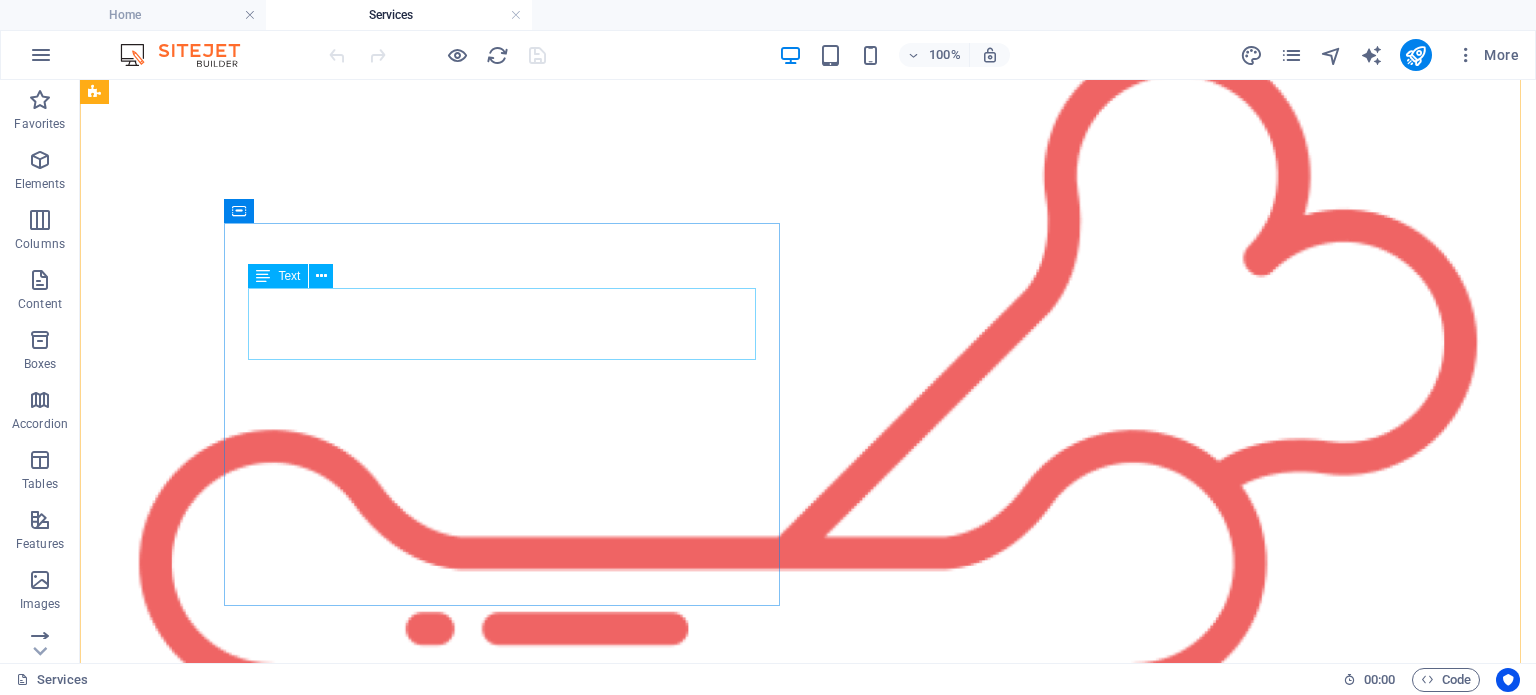 scroll, scrollTop: 1200, scrollLeft: 0, axis: vertical 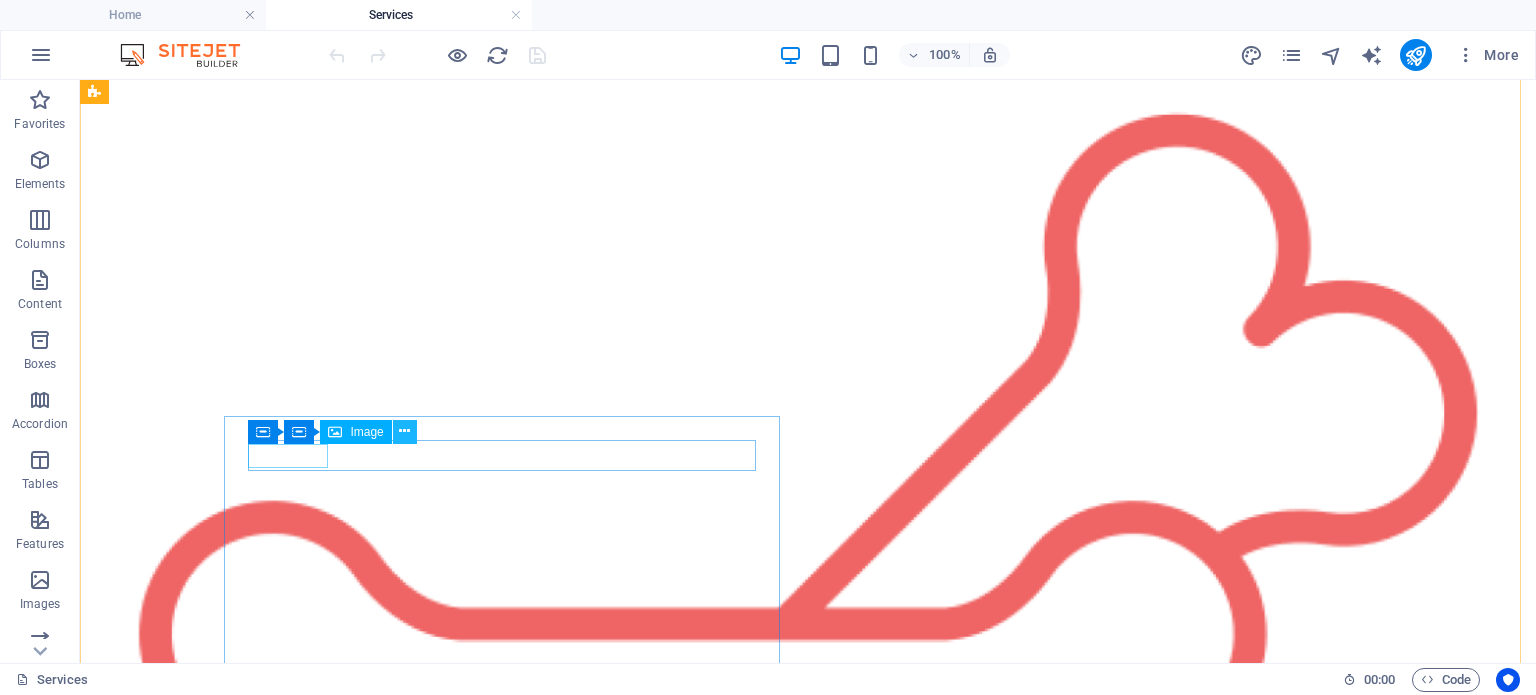 click at bounding box center (404, 431) 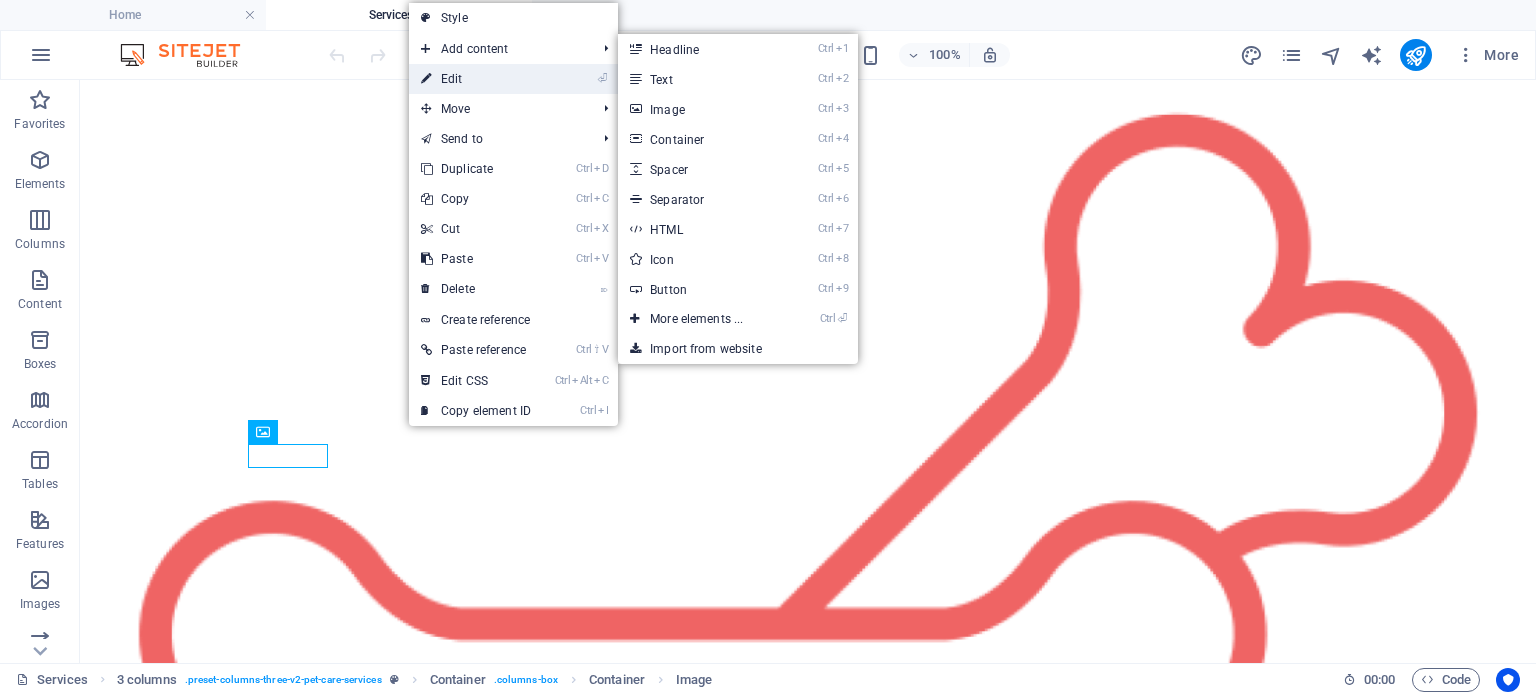 click on "⏎  Edit" at bounding box center [476, 79] 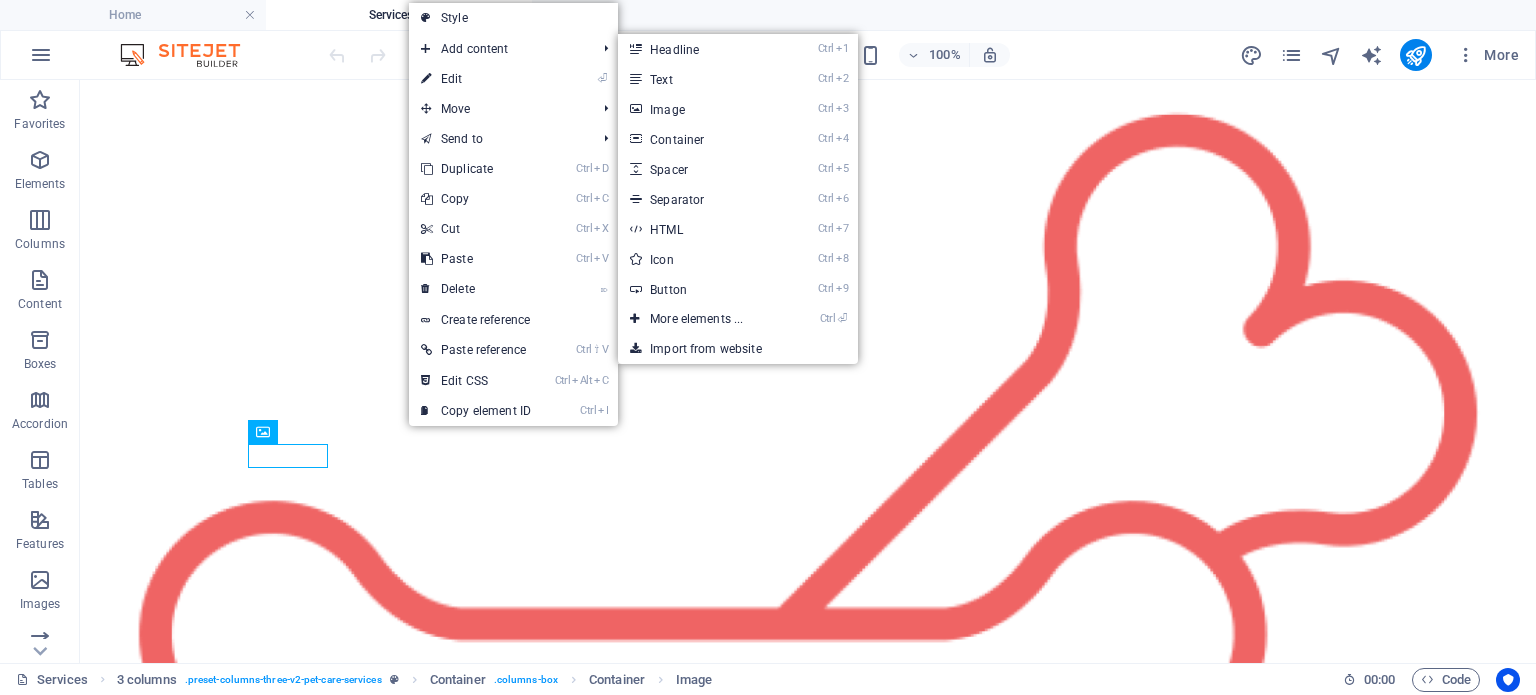 select on "%" 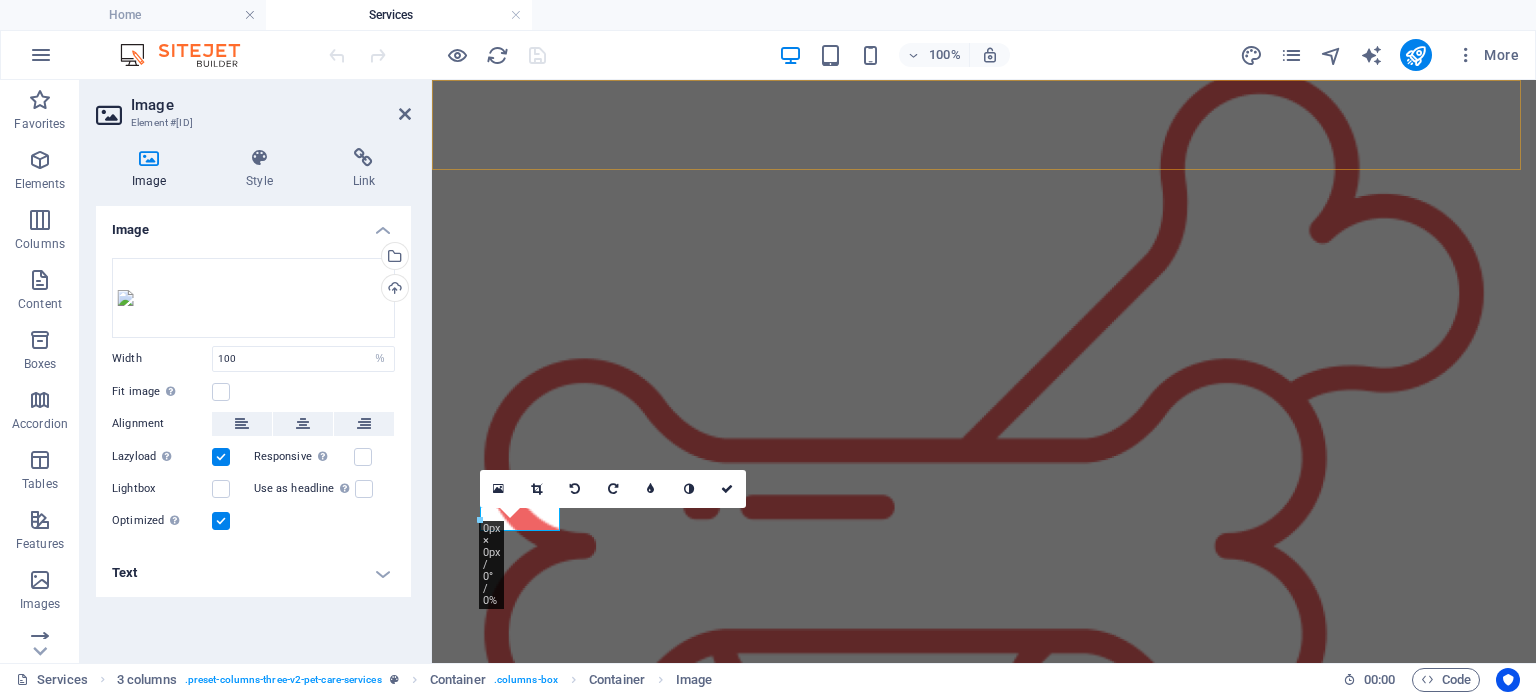 scroll, scrollTop: 1248, scrollLeft: 0, axis: vertical 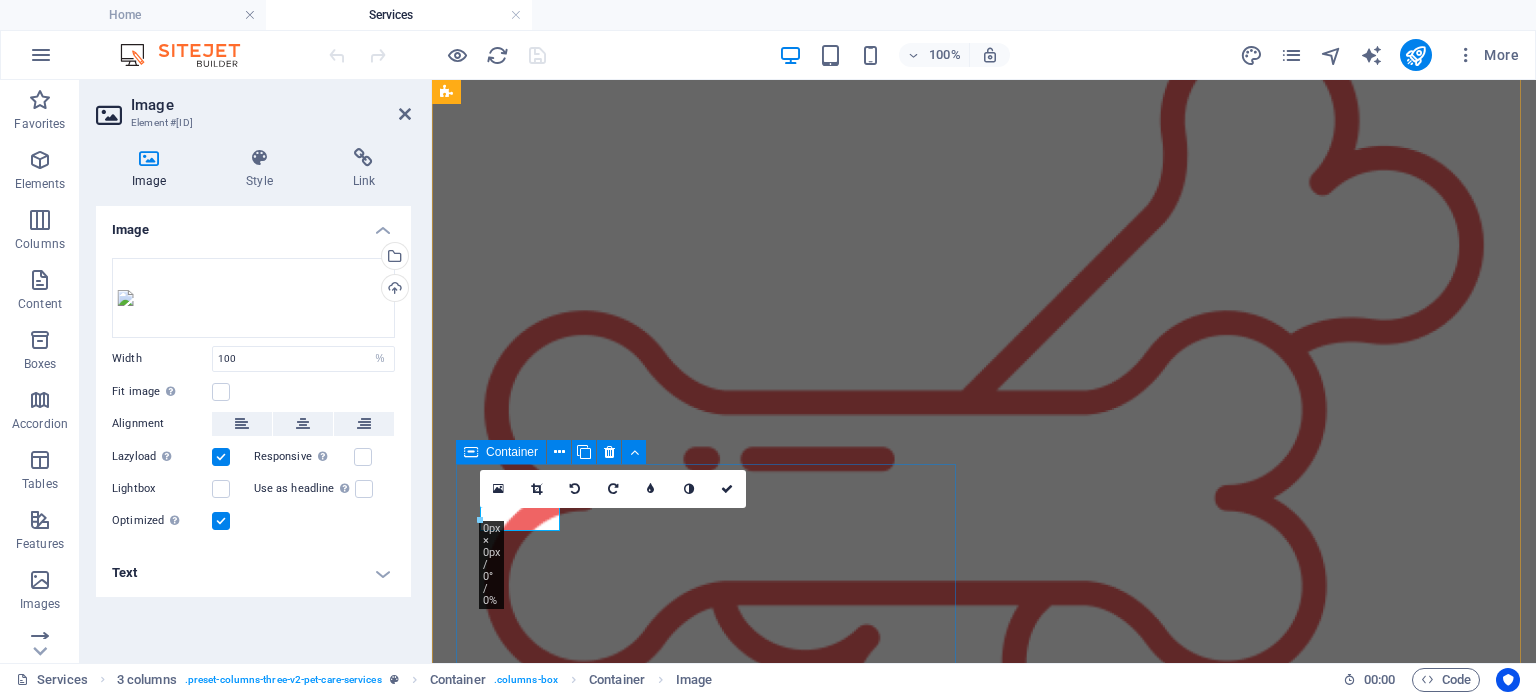 click on "Mâncare pentru cățeluși Mâncarea pentru cățeluși poate fi livrată prin abonamente de 30, 45 sau 60 de zile. Prețul abonamentelor este  Gratuit  pentru primii 1000 de abonați. Puteți alege orice tip de mâncare pentru cățelușul dumneavoastră, iar noi ne vom asigura că, în prețul cu care o achiziționați, aceasta va fi livrată direct la ușa dumneavoastră. [PRICE]       30 zile  1 an - poate fi reziliat oricând [PRICE]       45 zile  1 an - poate fi reziliat oricând [PRICE]       60 zile  1 an - poate fi reziliat oricând" at bounding box center [984, 11857] 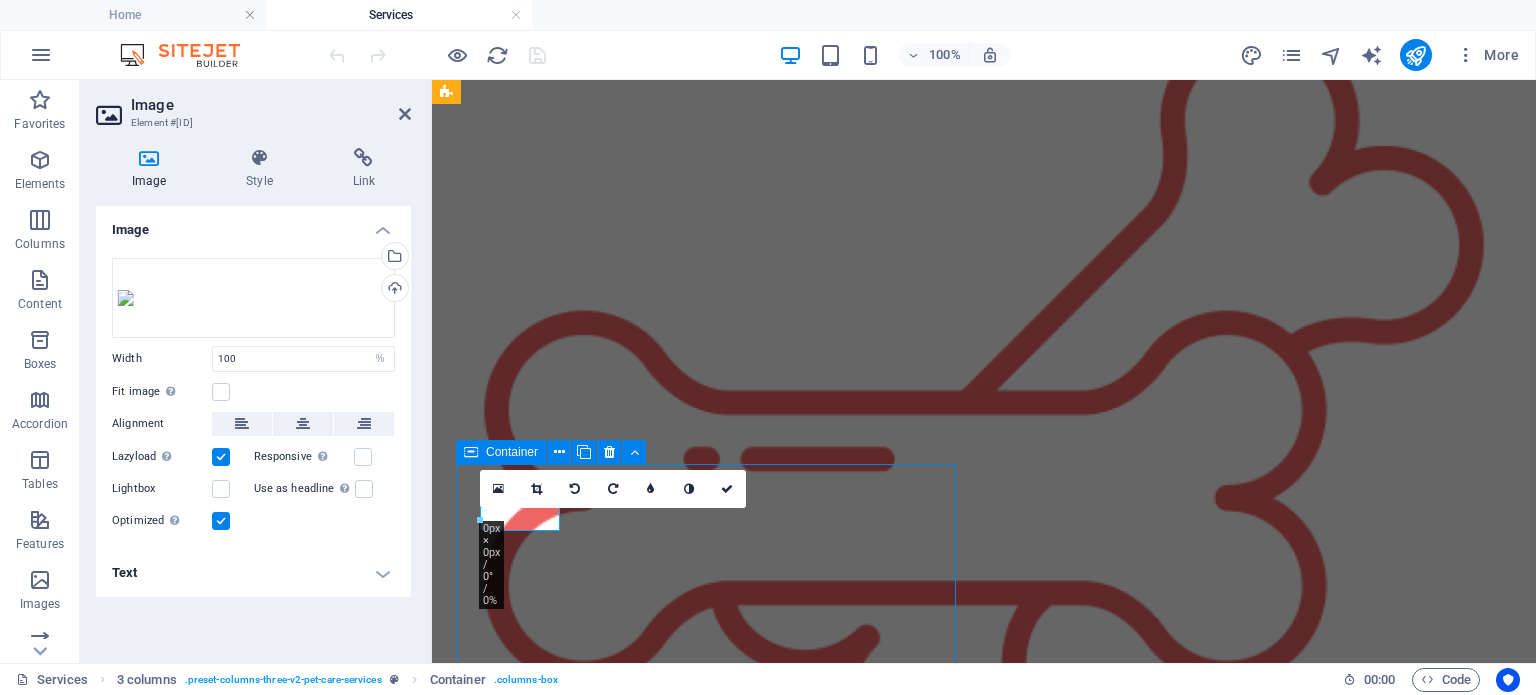 scroll, scrollTop: 1200, scrollLeft: 0, axis: vertical 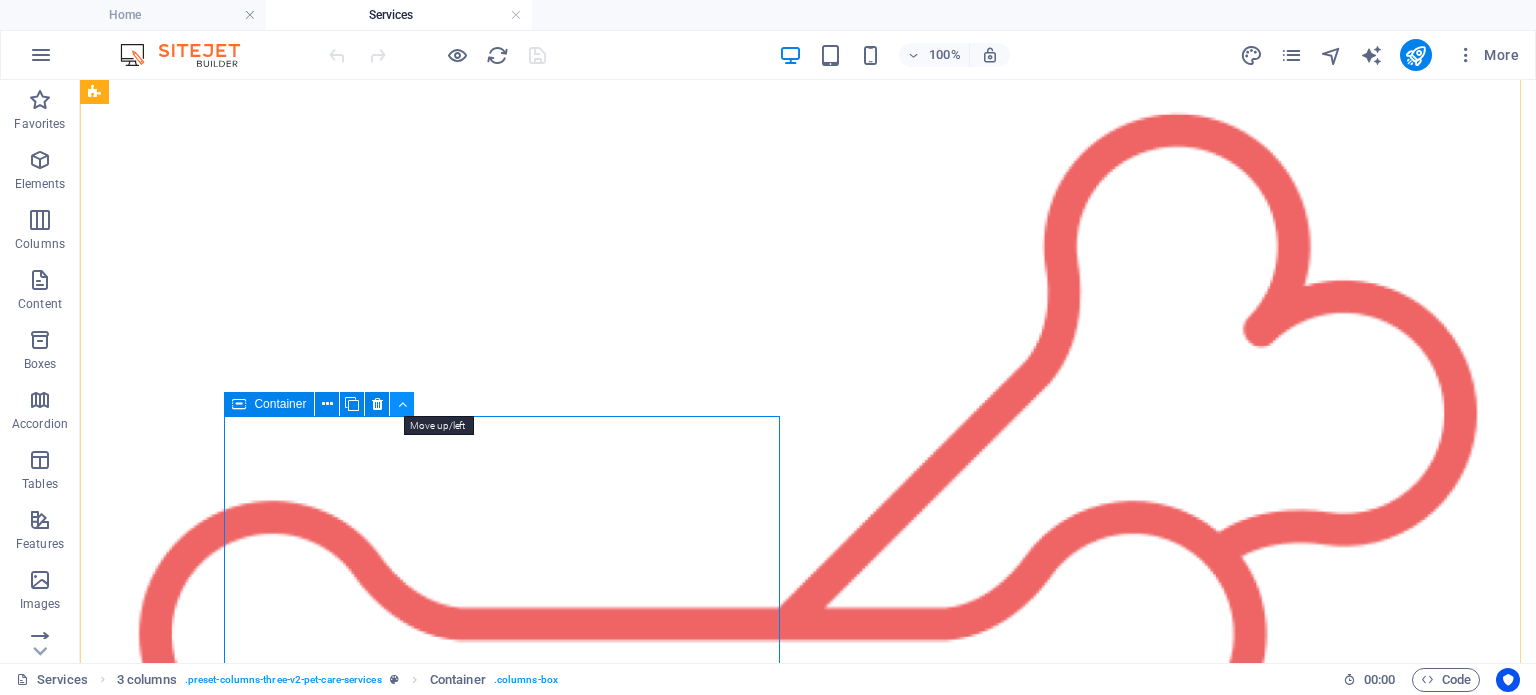 click at bounding box center [402, 404] 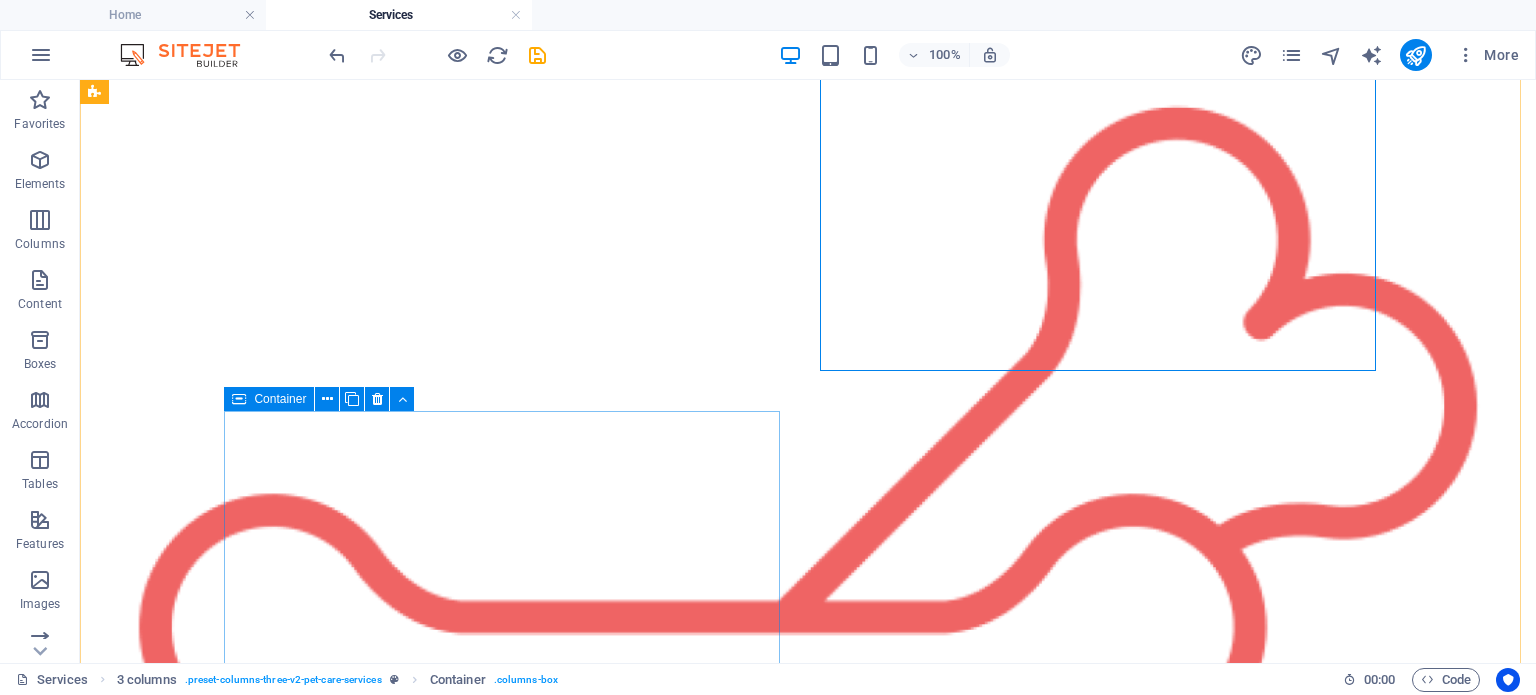 scroll, scrollTop: 1400, scrollLeft: 0, axis: vertical 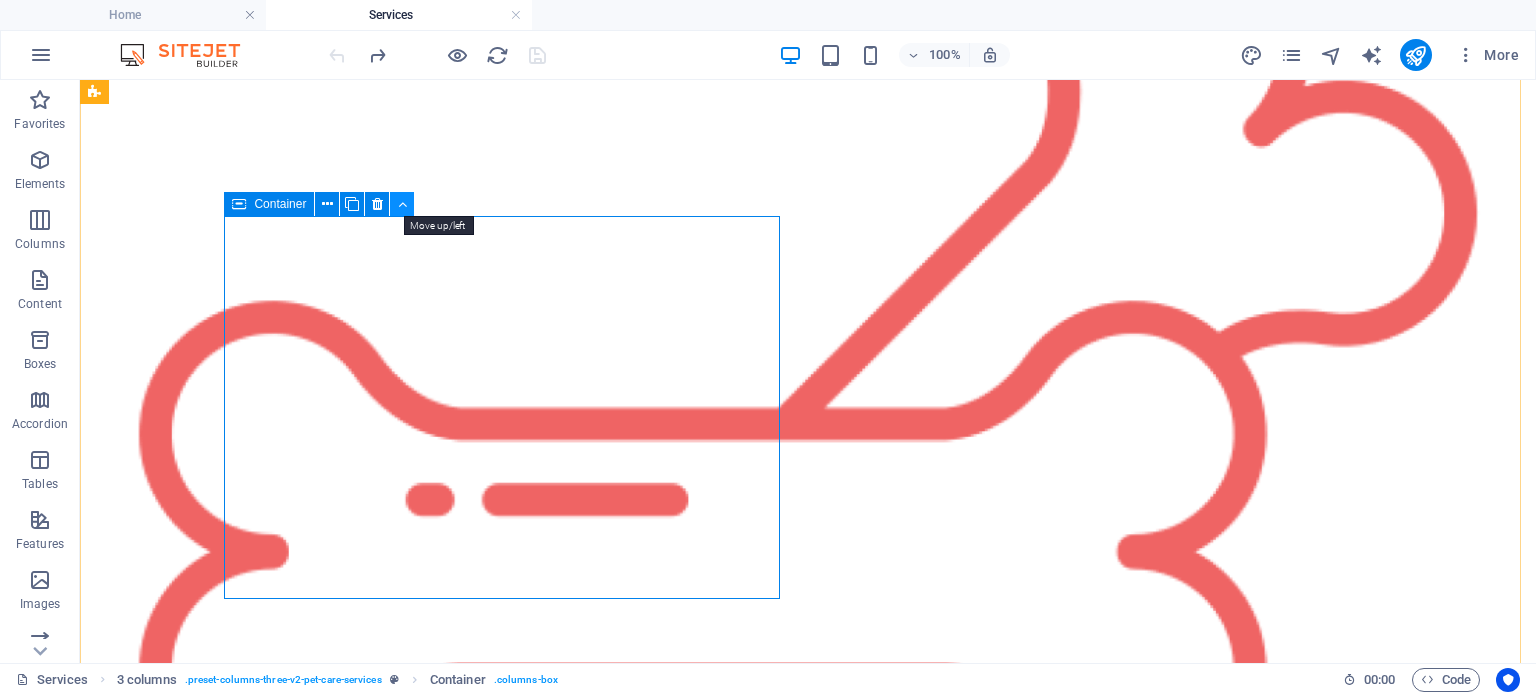 click at bounding box center [402, 204] 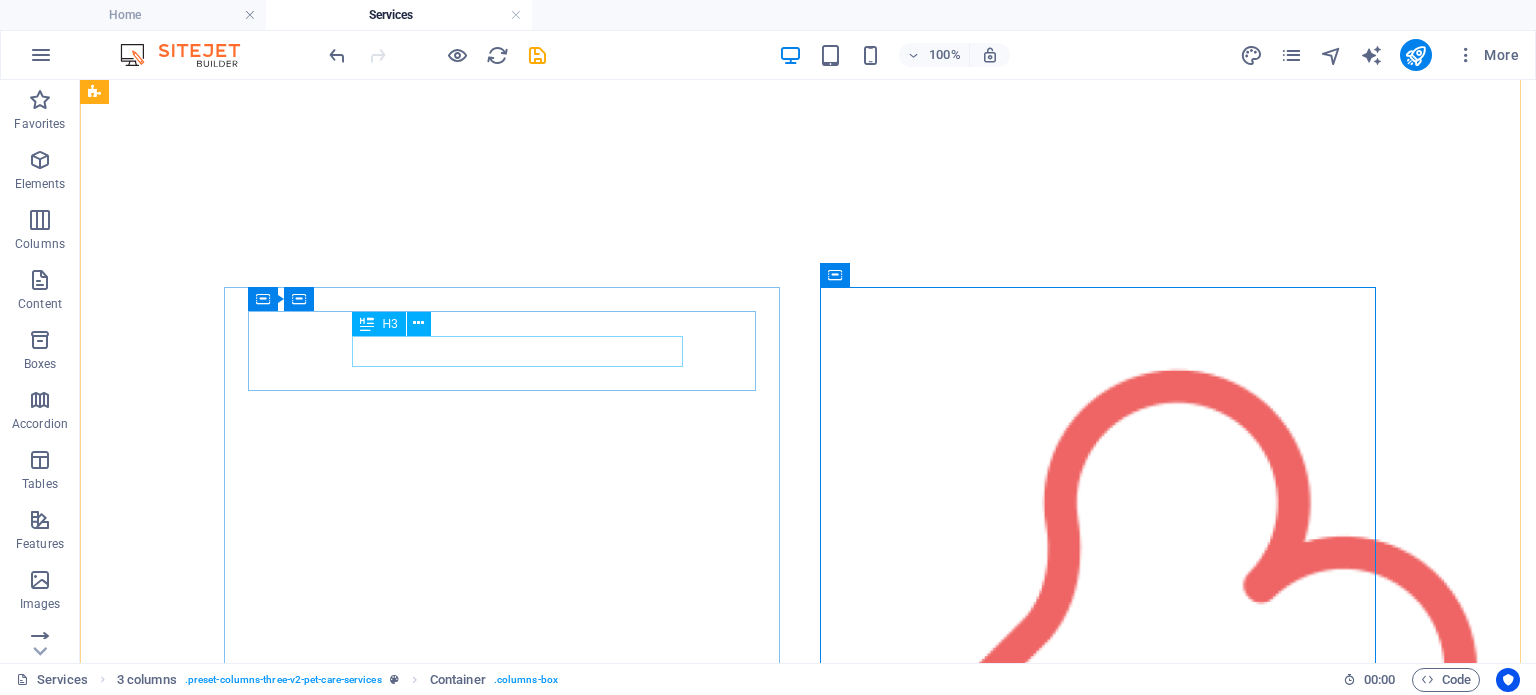 scroll, scrollTop: 900, scrollLeft: 0, axis: vertical 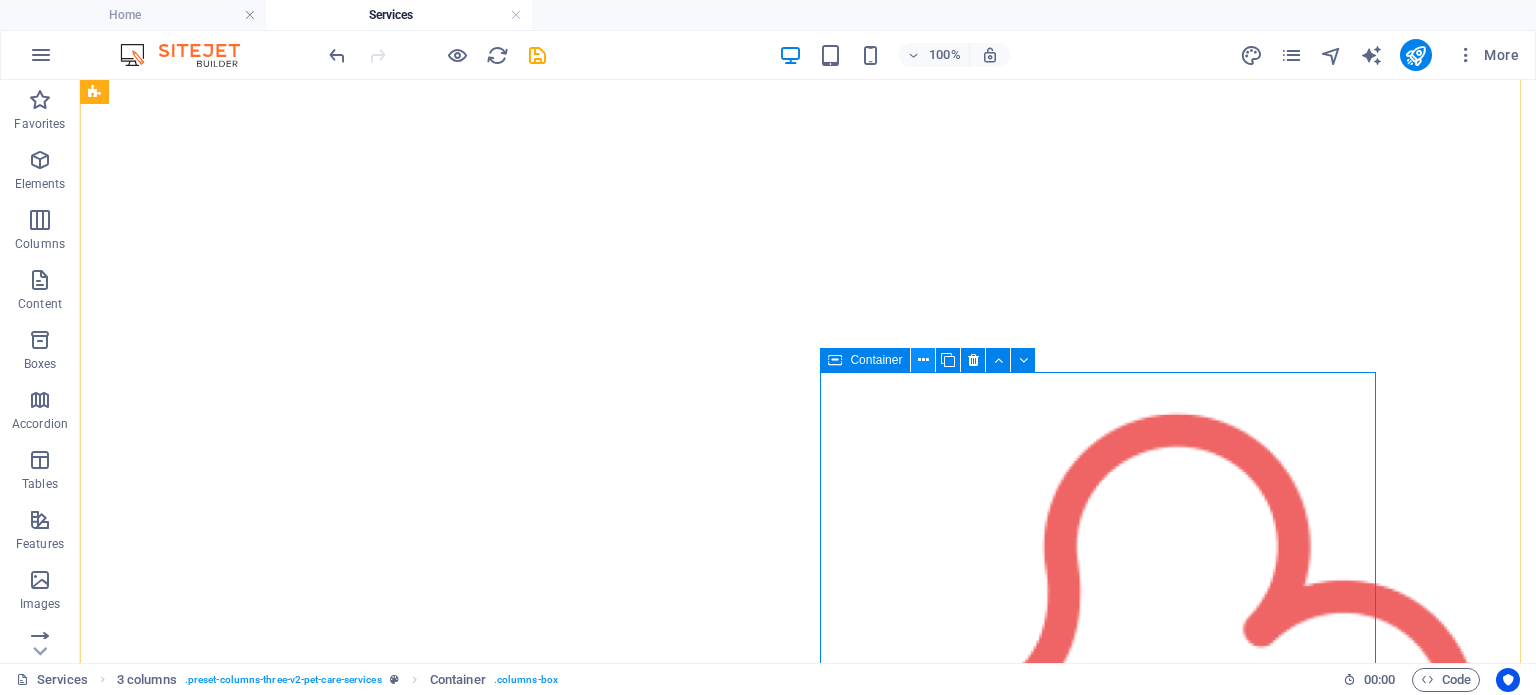 click at bounding box center [923, 360] 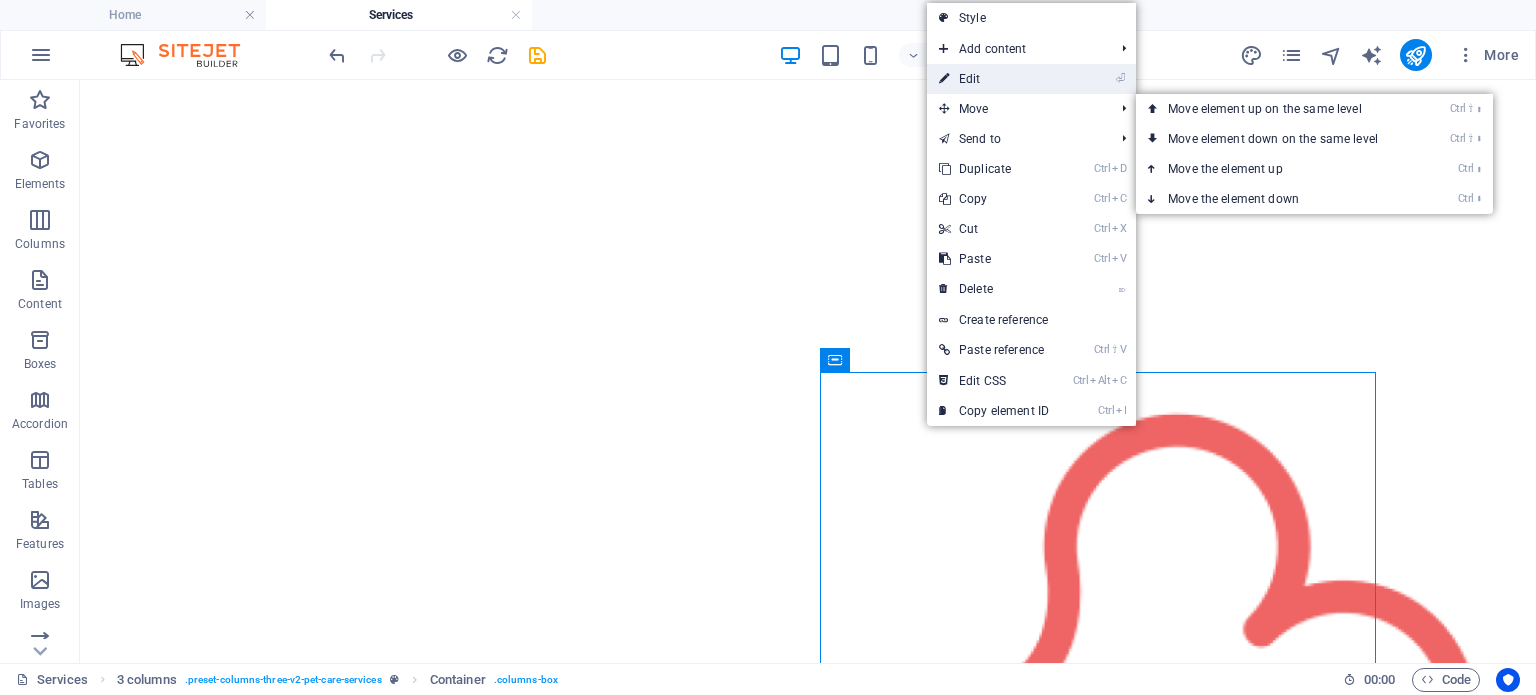 click on "⏎  Edit" at bounding box center (994, 79) 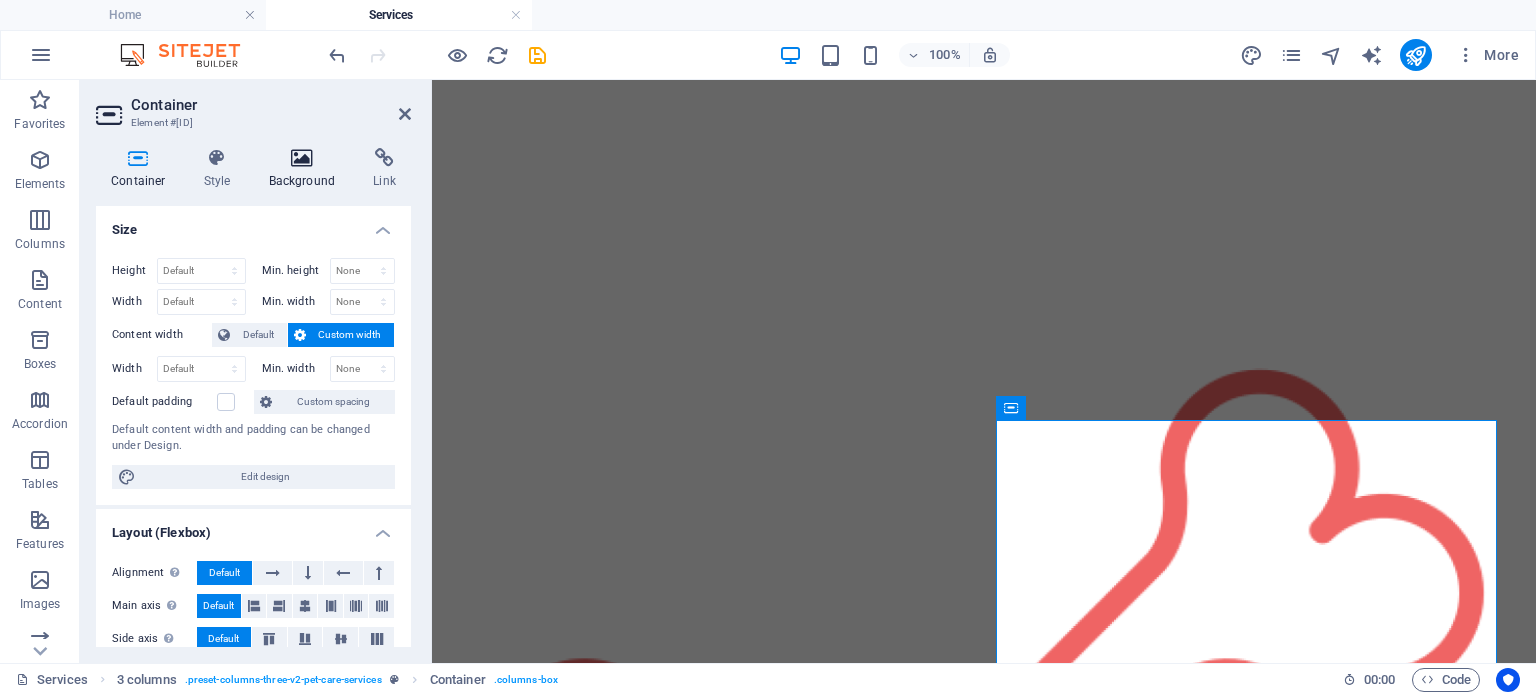 click on "Background" at bounding box center (306, 169) 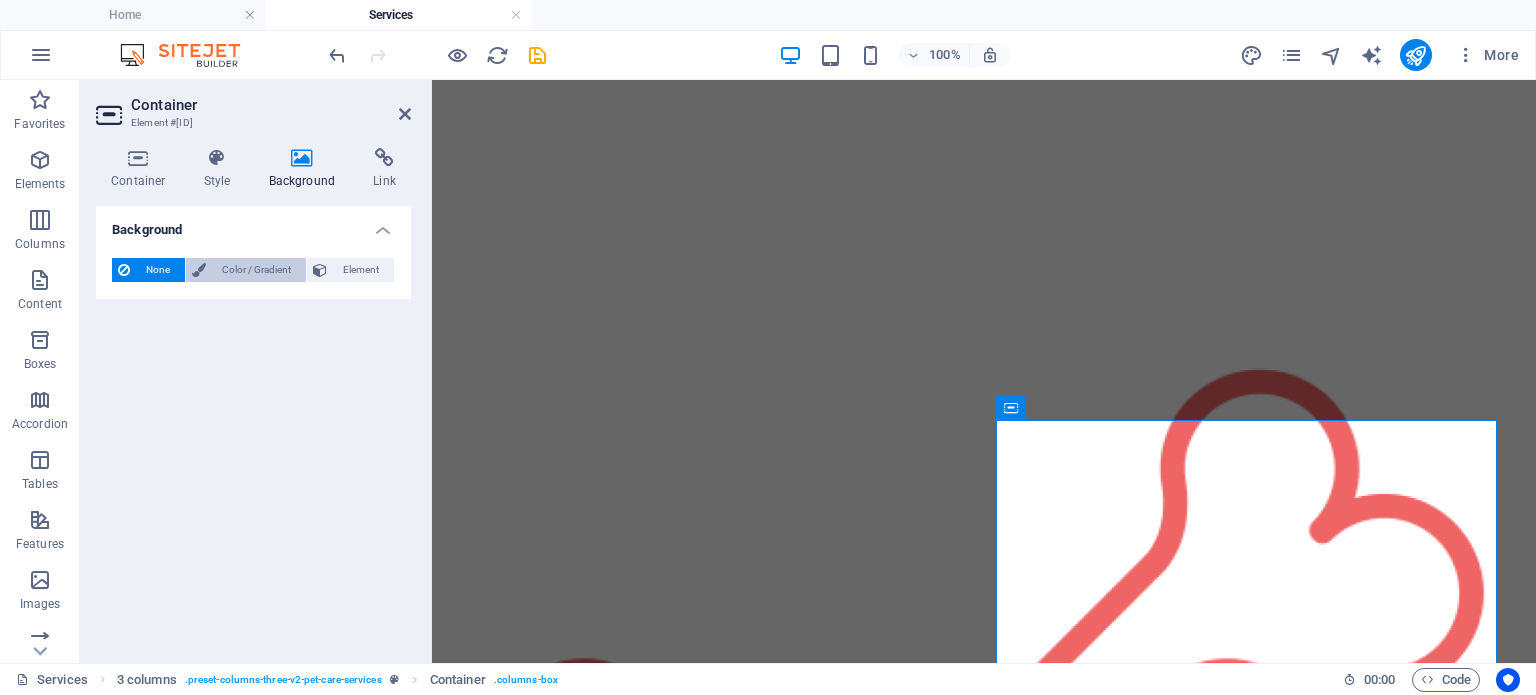click on "Color / Gradient" at bounding box center [256, 270] 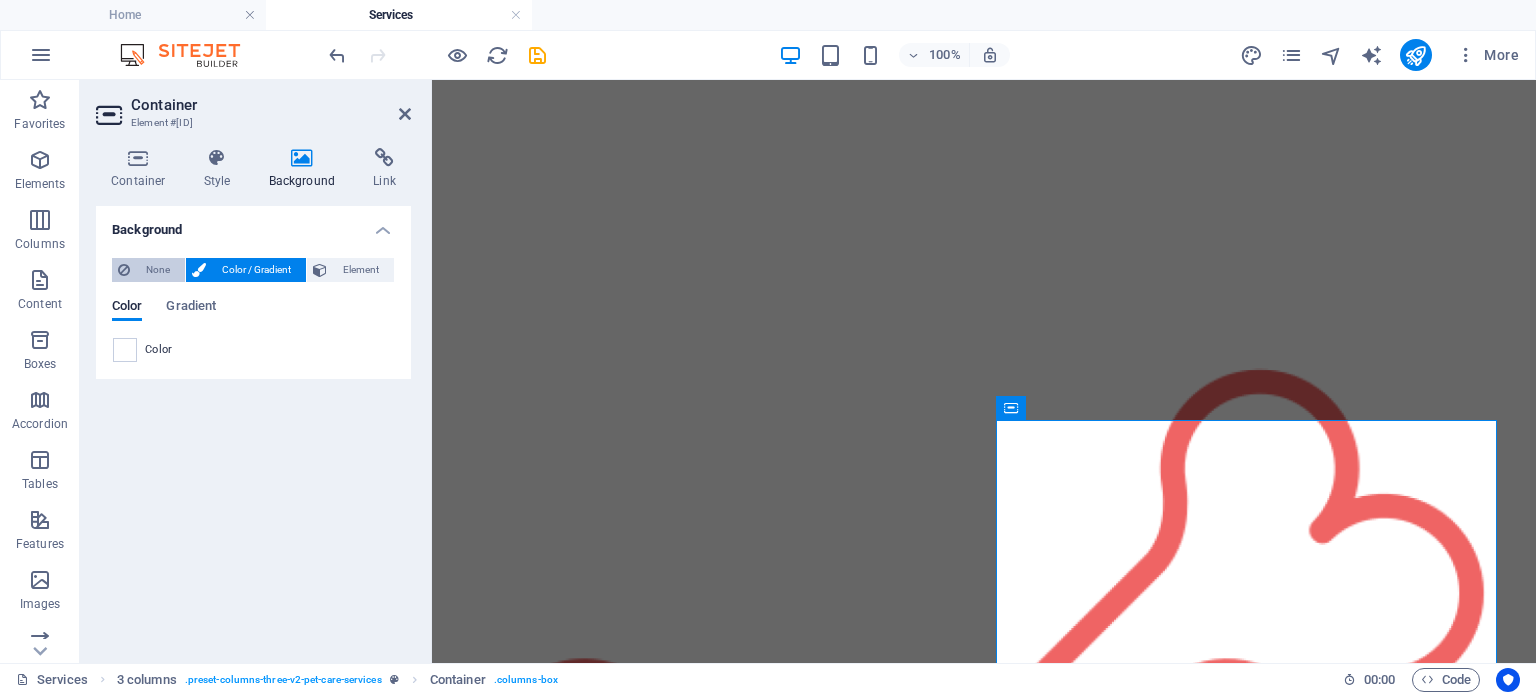 click at bounding box center (124, 270) 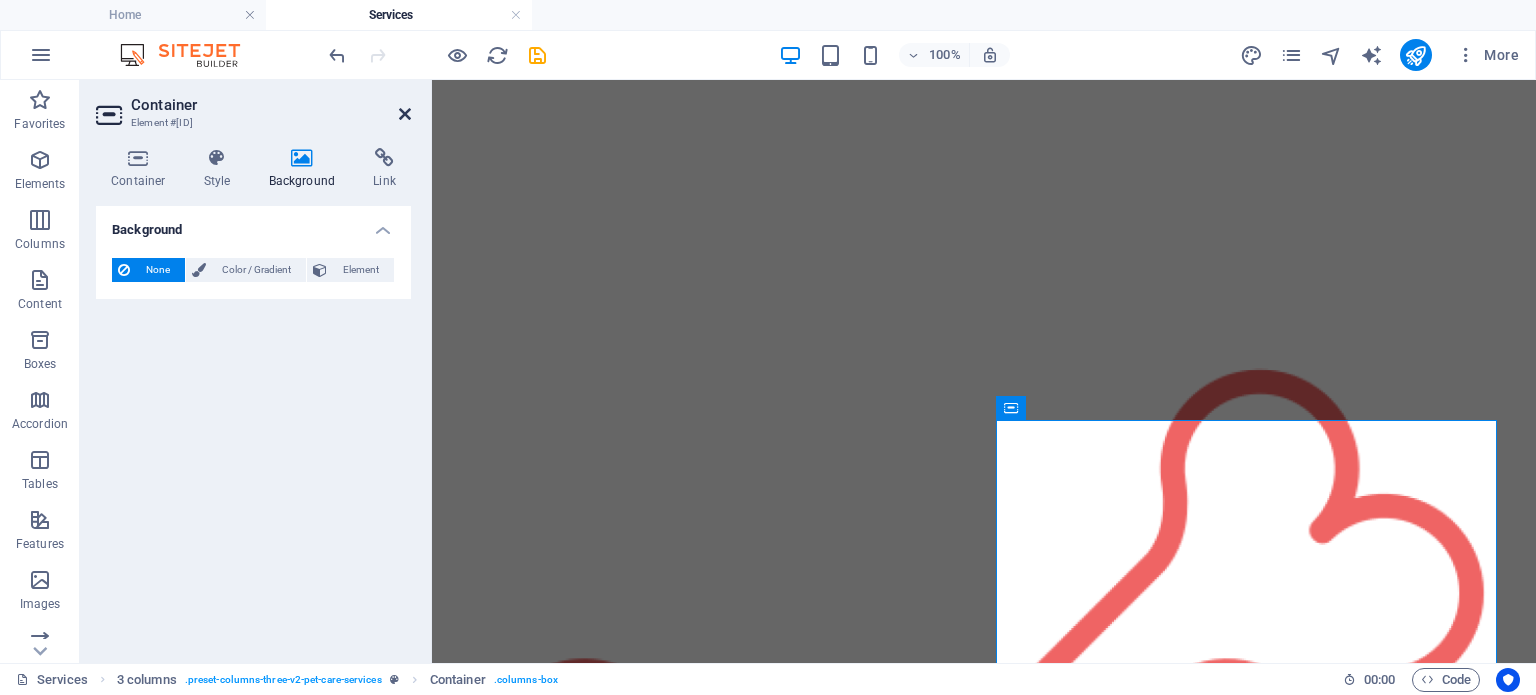 click at bounding box center [405, 114] 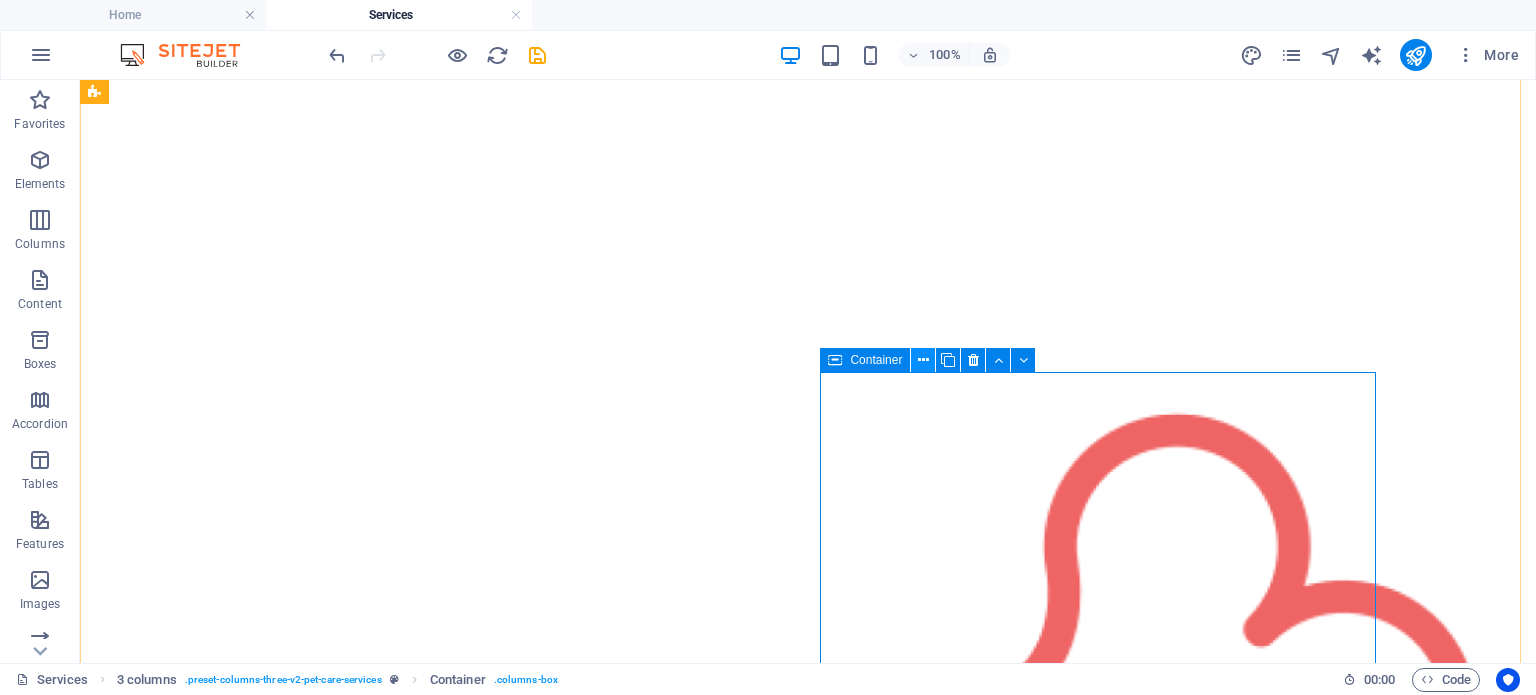 click at bounding box center (923, 360) 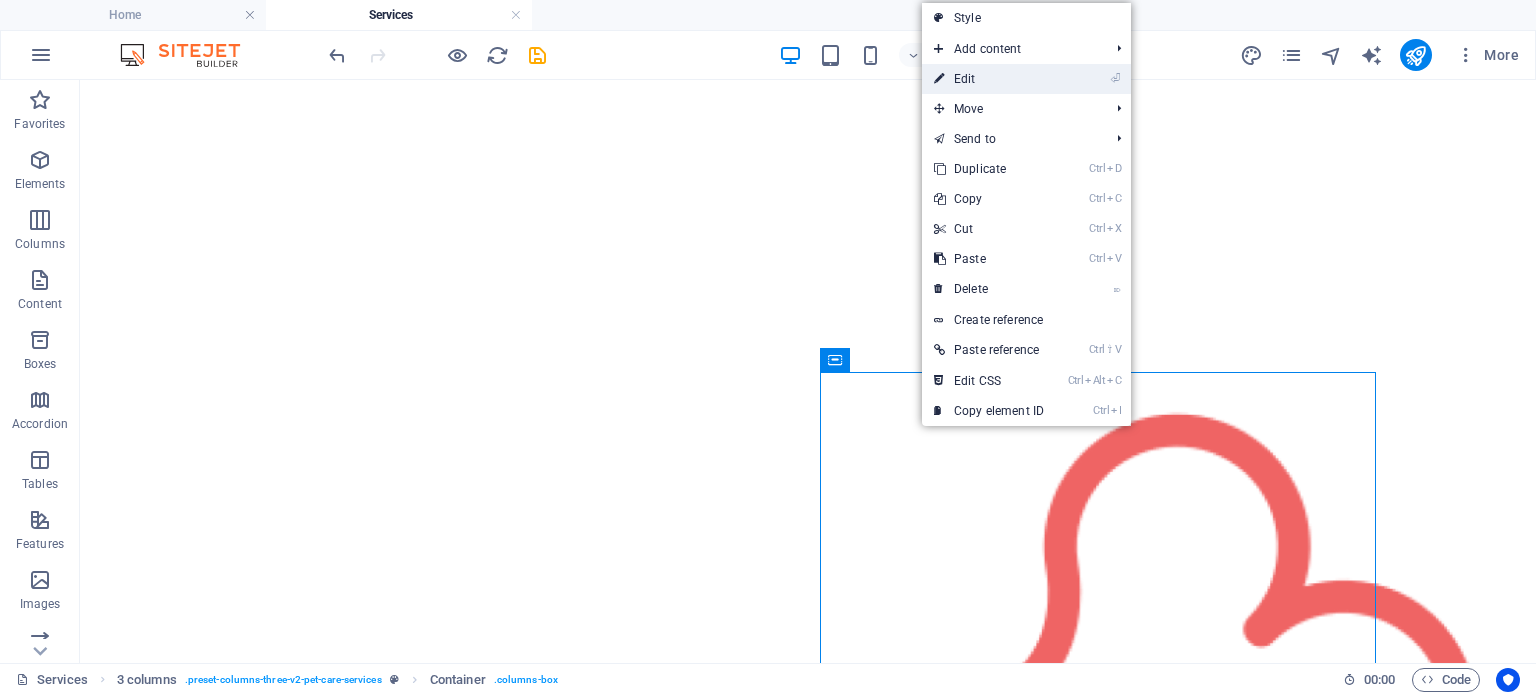 click on "⏎  Edit" at bounding box center [989, 79] 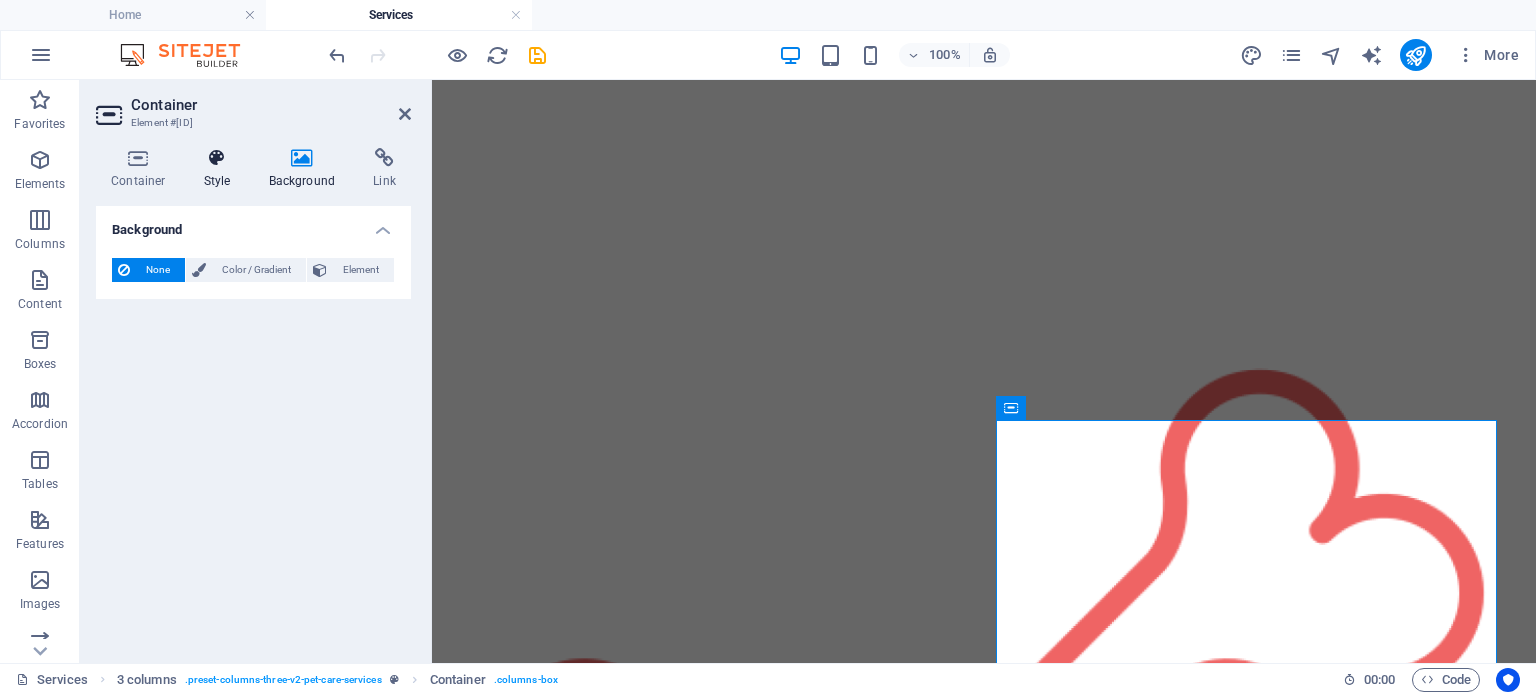 click at bounding box center [217, 158] 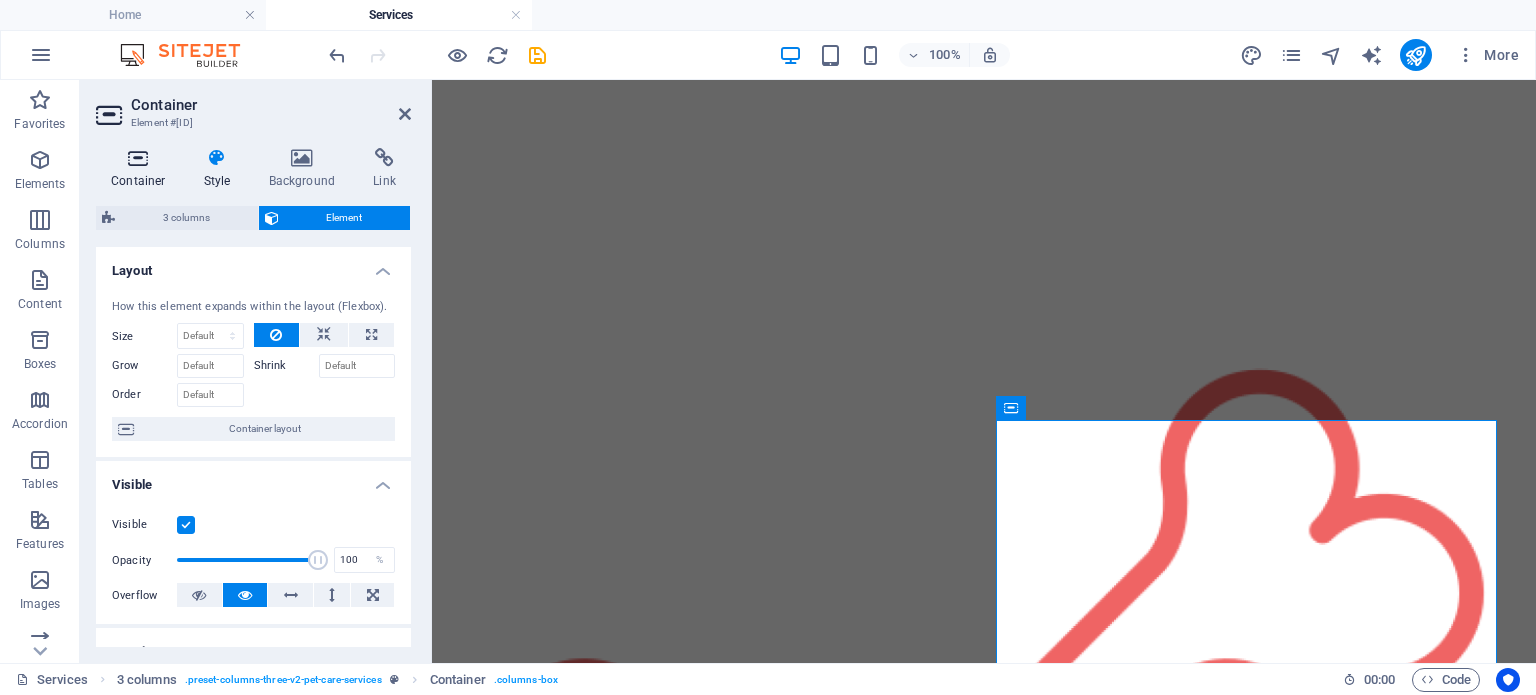 click on "Container" at bounding box center (142, 169) 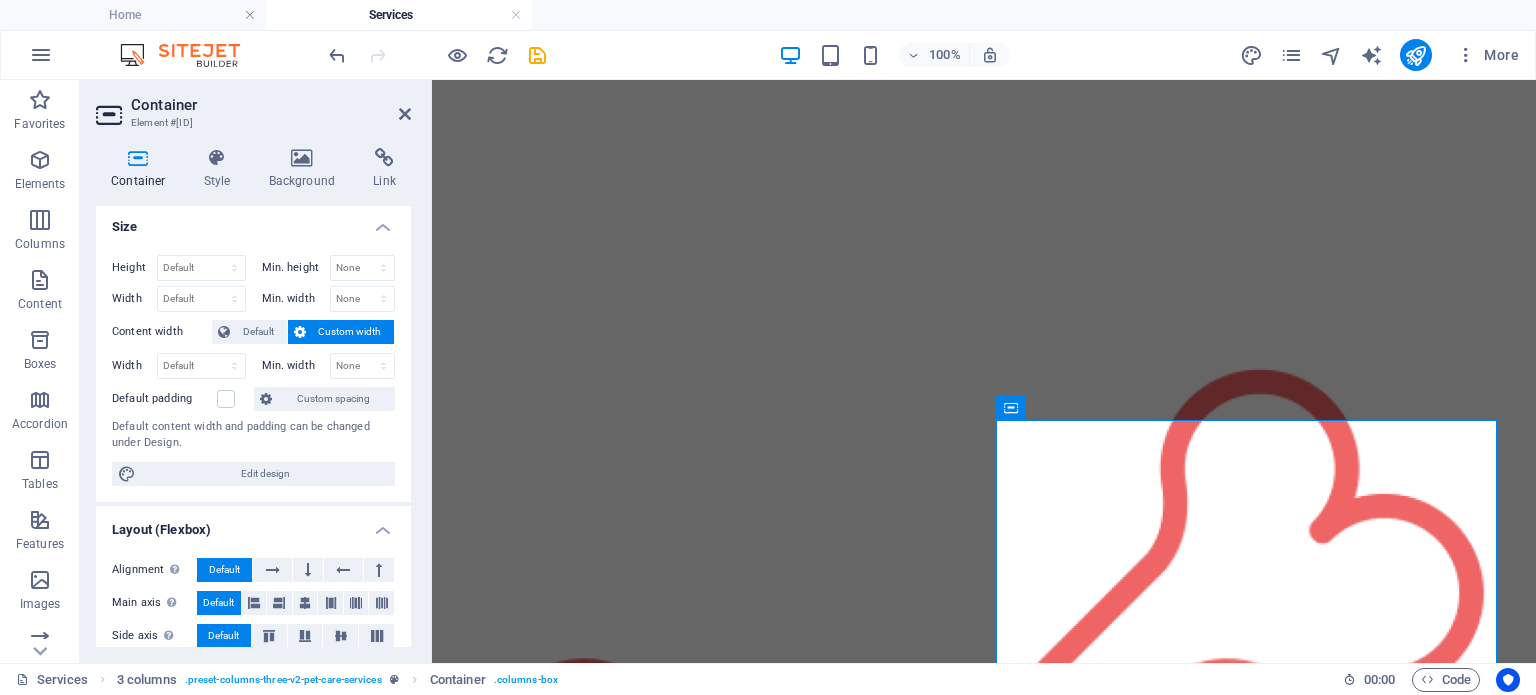 scroll, scrollTop: 0, scrollLeft: 0, axis: both 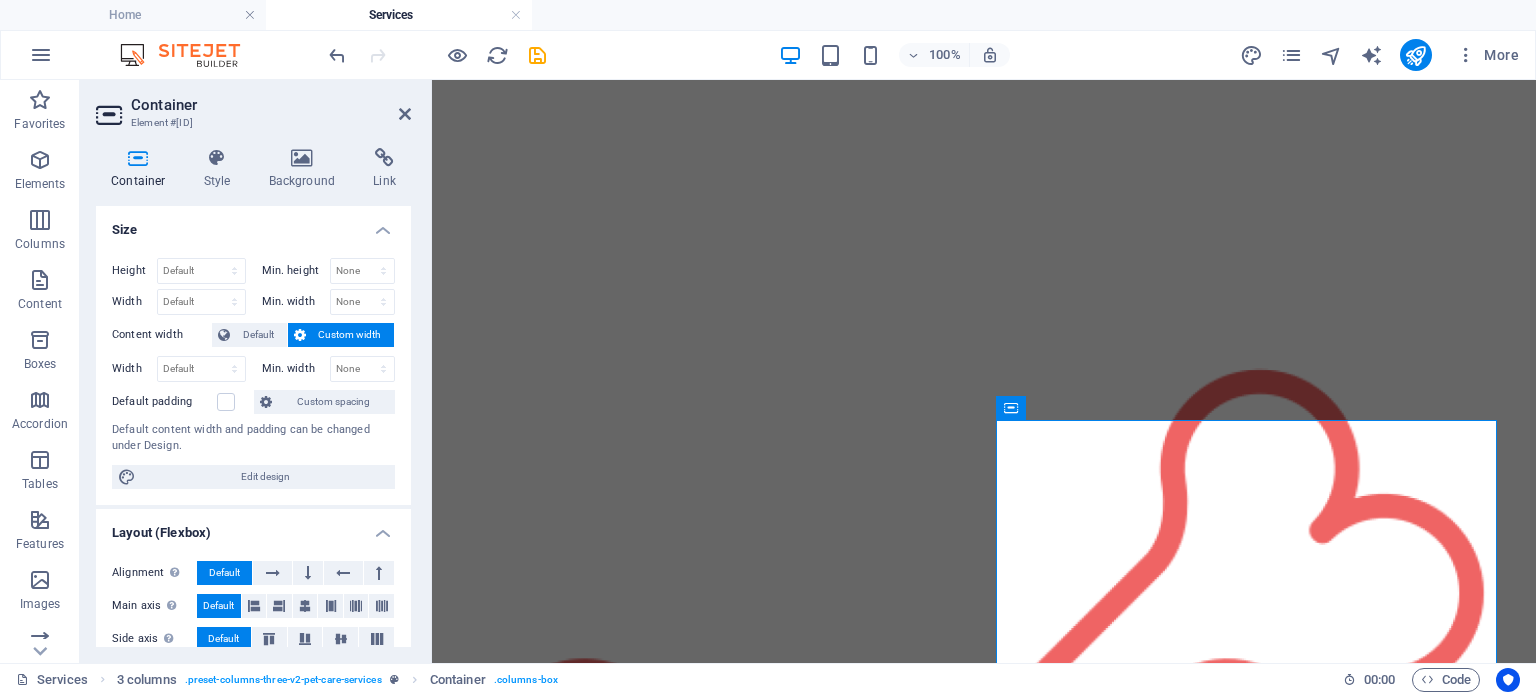 click on "Container Style Background Link Size Height Default px rem % vh vw Min. height None px rem % vh vw Width Default px rem % em vh vw Min. width None px rem % vh vw Content width Default Custom width Width Default px rem % em vh vw Min. width None px rem % vh vw Default padding Custom spacing Default content width and padding can be changed under Design. Edit design Layout (Flexbox) Alignment Determines the flex direction. Default Main axis Determine how elements should behave along the main axis inside this container (justify content). Default Side axis Control the vertical direction of the element inside of the container (align items). Default Wrap Default On Off Fill Controls the distances and direction of elements on the y-axis across several lines (align content). Default Accessibility ARIA helps assistive technologies (like screen readers) to understand the role, state, and behavior of web elements Role The ARIA role defines the purpose of an element.  None Alert Article Banner Comment Fan" at bounding box center [253, 397] 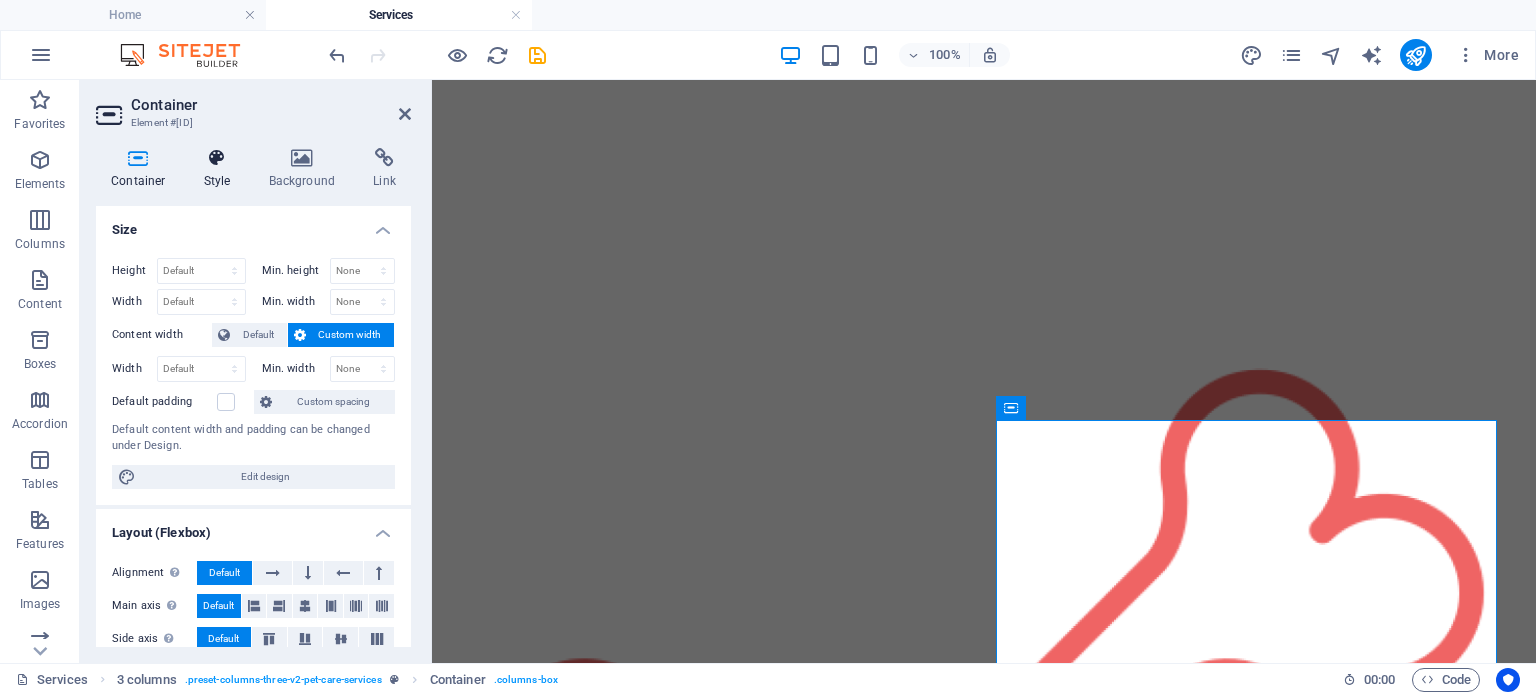 click on "Style" at bounding box center [221, 169] 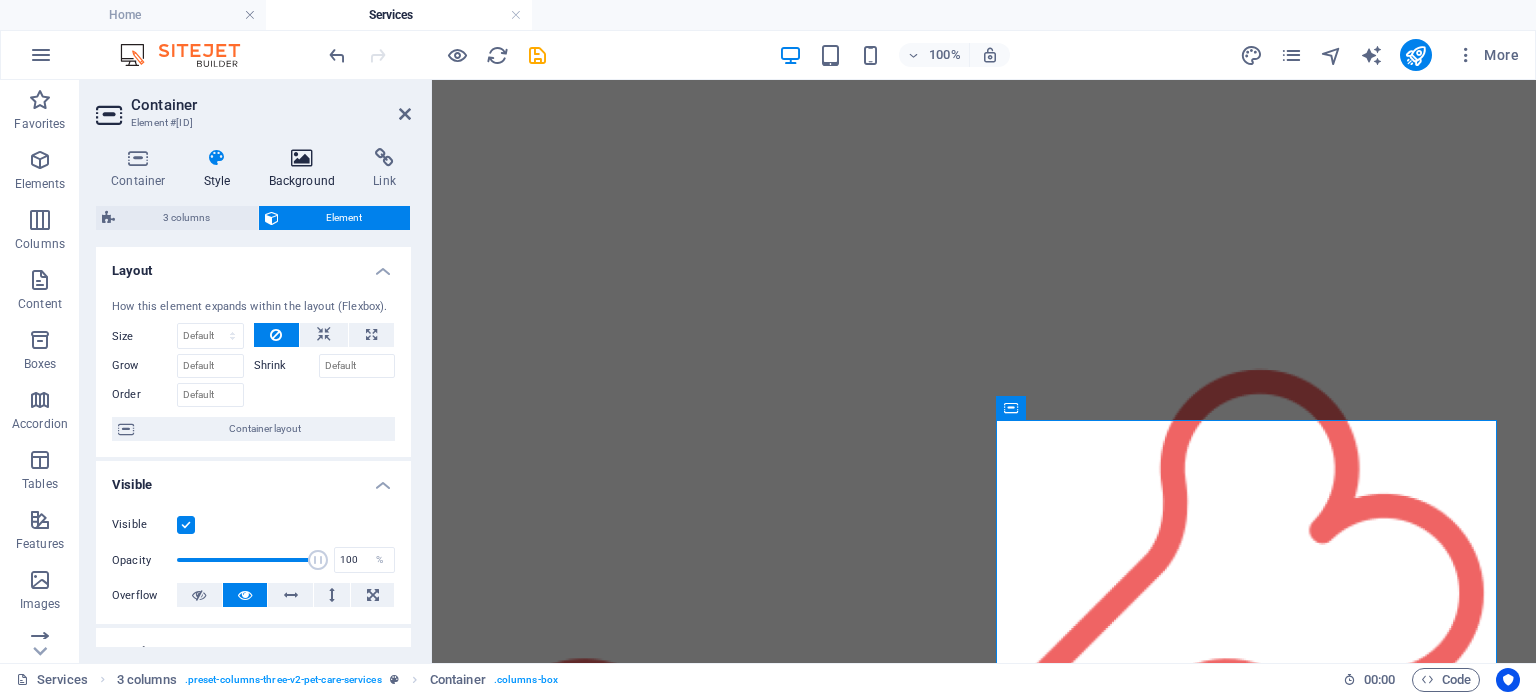 click on "Background" at bounding box center (306, 169) 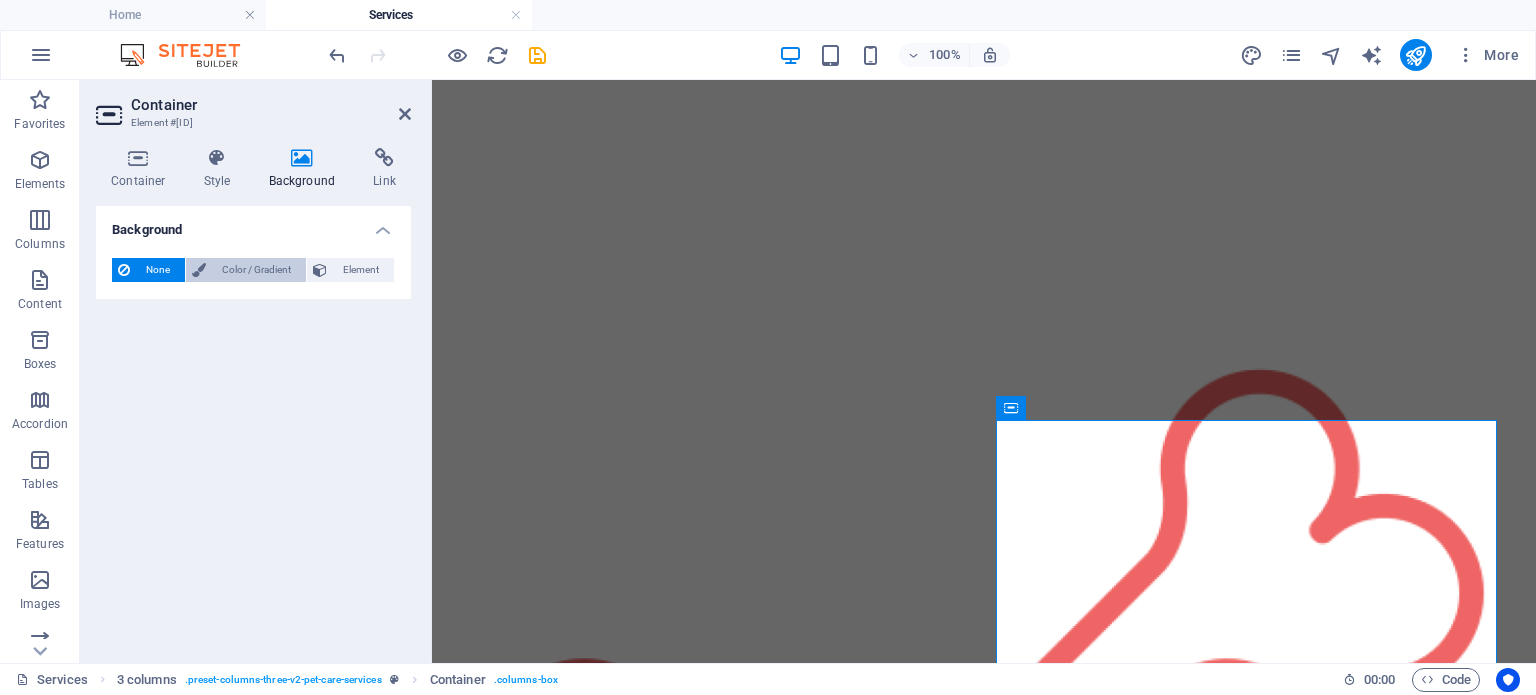 click on "Color / Gradient" at bounding box center [256, 270] 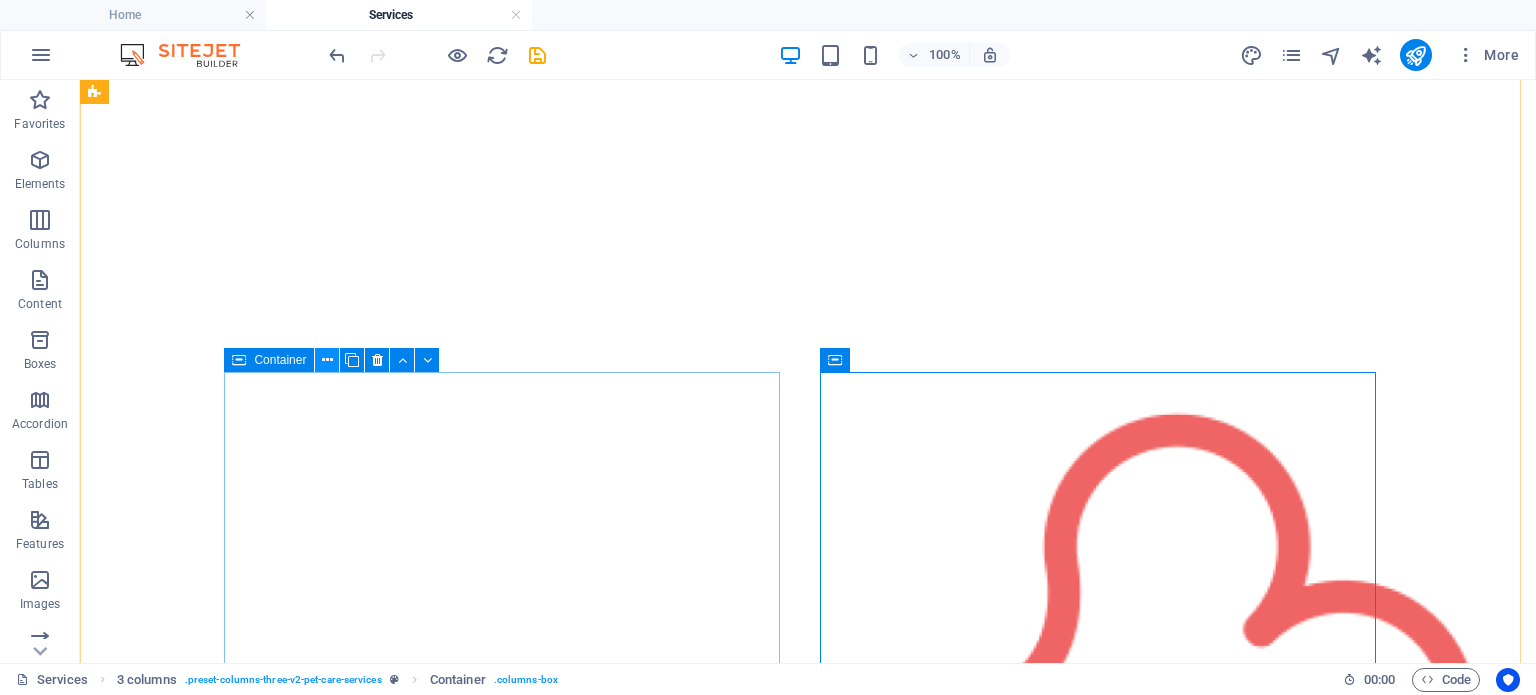 click at bounding box center [327, 360] 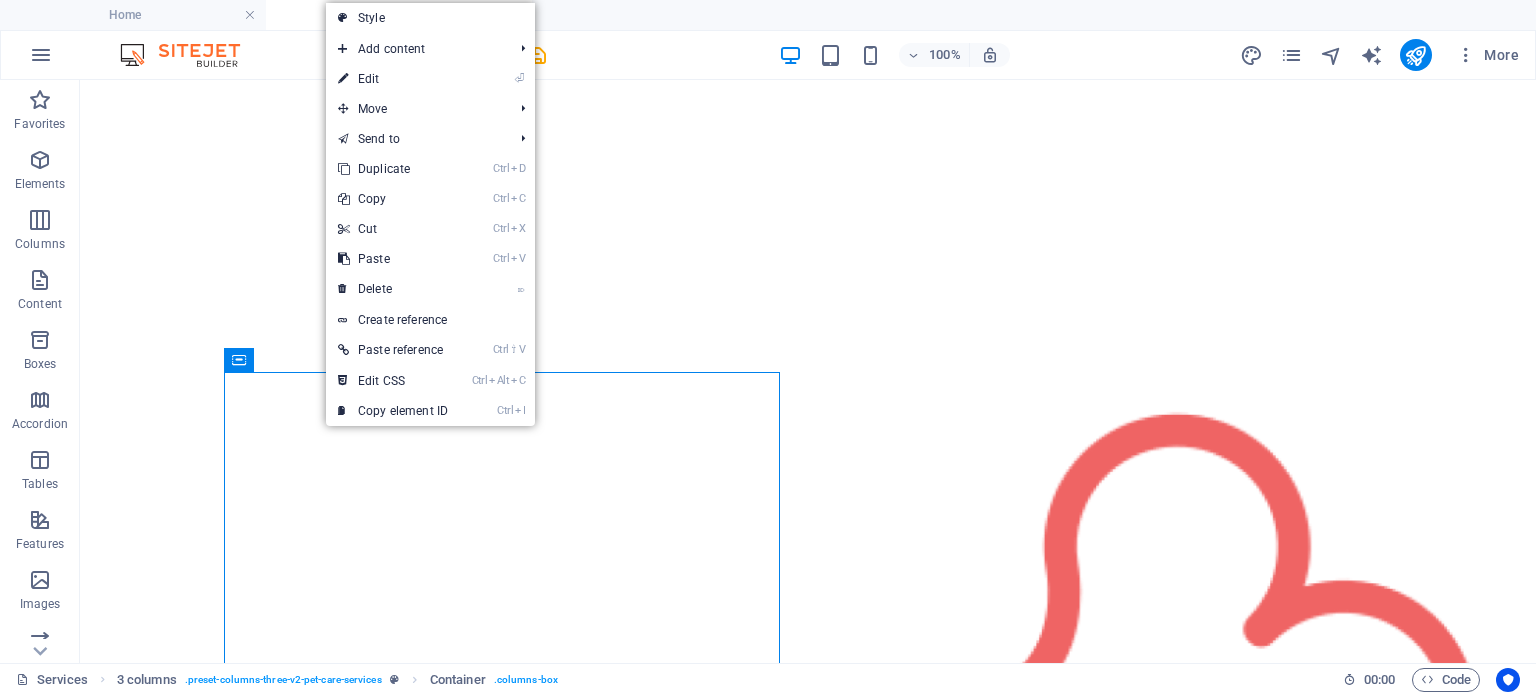 click on "⏎  Edit" at bounding box center [393, 79] 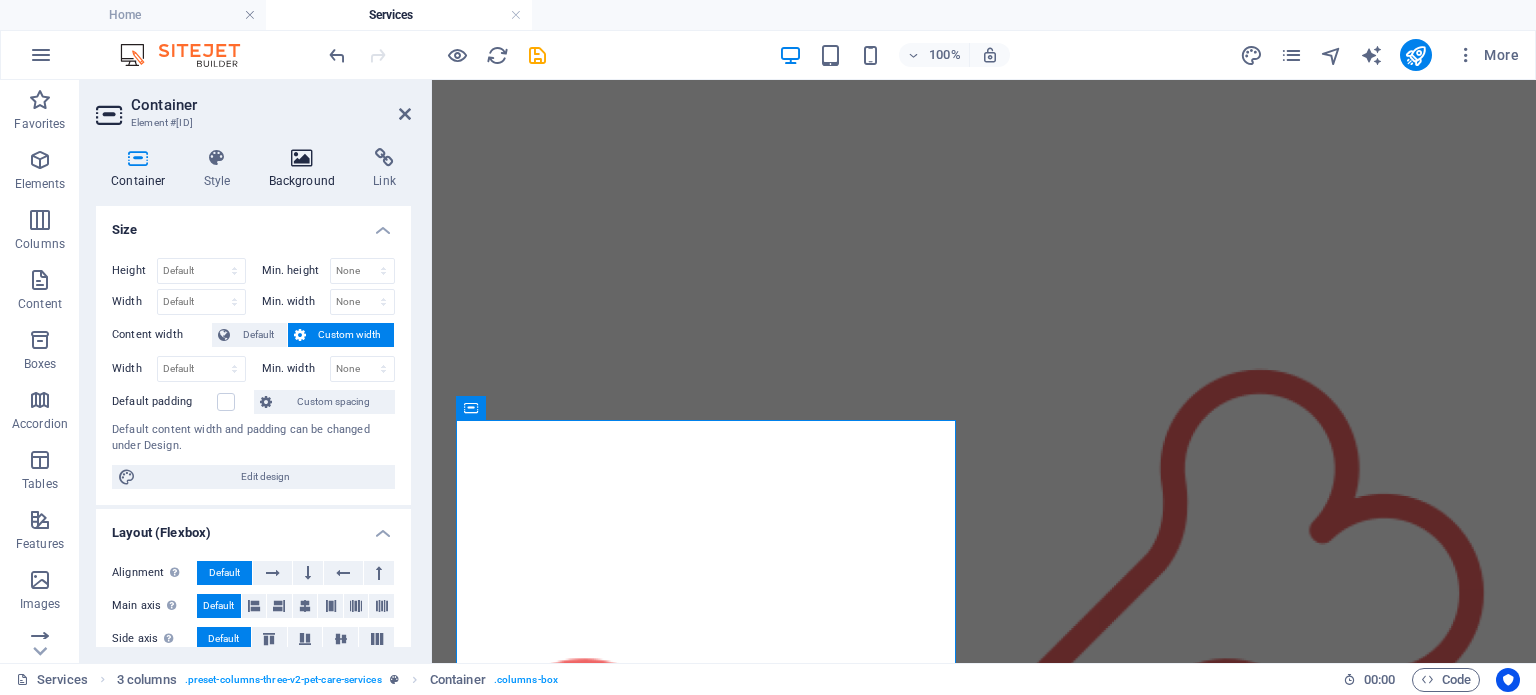 click at bounding box center [302, 158] 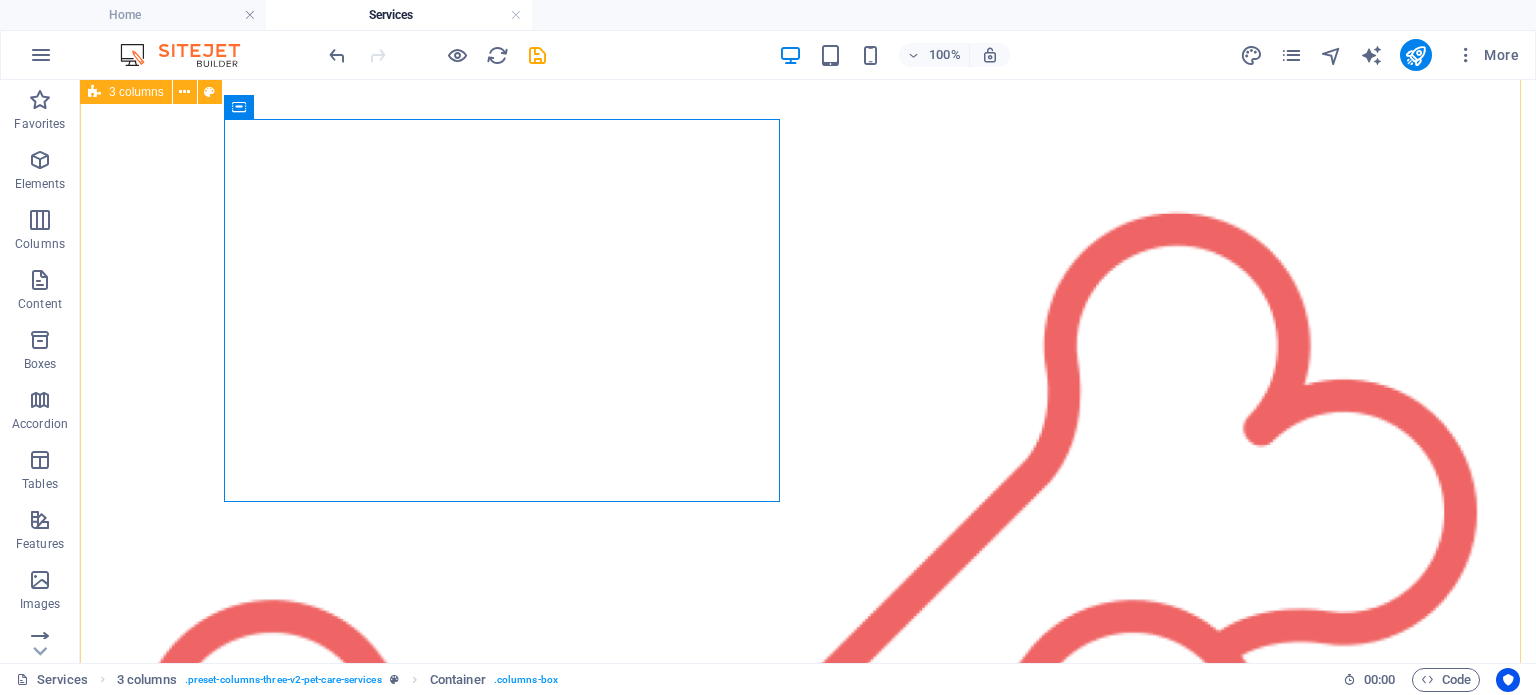 scroll, scrollTop: 1100, scrollLeft: 0, axis: vertical 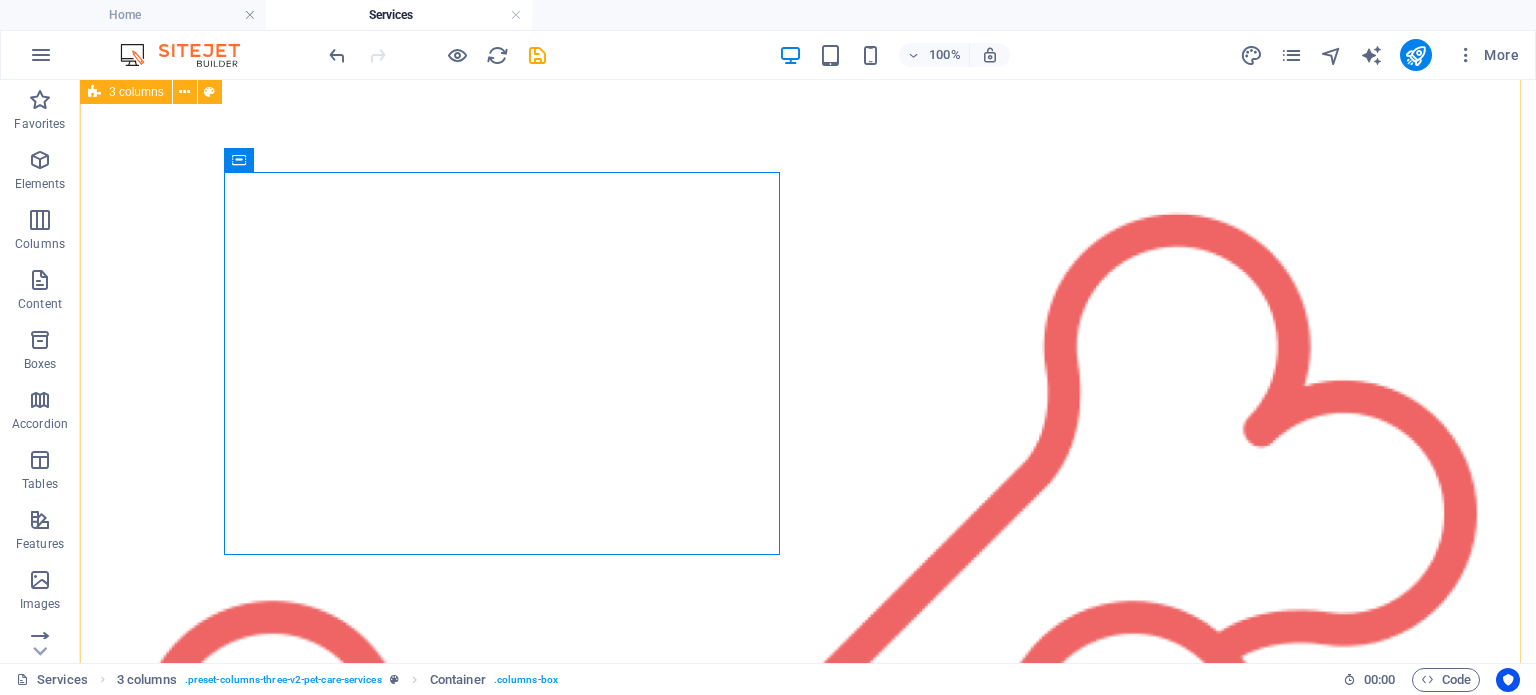 click on "Consilier nutrițional Lorem ipsum dolor sit amet conse ctetur. Fringilla rhoncus nisi fringilla sit eget. Rhoncus nisi fringilla sit dolor sit amet. Lorem ipsum dolor sit amet conse ctetur. Fringilla rhoncus nisi fringilla sit eget. Rhoncus nisi fringilla sit dolor sit amet. [PRICE]        [DURATION] Mâncare pentru pisici Lorem ipsum dolor sit amet conse ctetur. Fringilla rhoncus nisi fringilla sit eget. Rhoncus nisi fringilla sit dolor sit amet. Lorem ipsum dolor sit amet conse ctetur. Fringilla rhoncus nisi fringilla sit eget. Rhoncus nisi fringilla sit dolor sit amet. [PRICE]        [DURATION] Mâncare pentru pisicuțe Lorem ipsum dolor sit amet conse ctetur. Fringilla rhoncus nisi fringilla sit eget. Rhoncus nisi fringilla sit dolor sit amet. Lorem ipsum dolor sit amet conse ctetur. Fringilla rhoncus nisi fringilla sit eget. Rhoncus nisi fringilla sit dolor sit amet. [PRICE]        [DURATION] Mâncare pentru cățeluși Gratuit  pentru primii 1000 de abonați. [PRICE]       30 zile [PRICE]" at bounding box center (808, 9389) 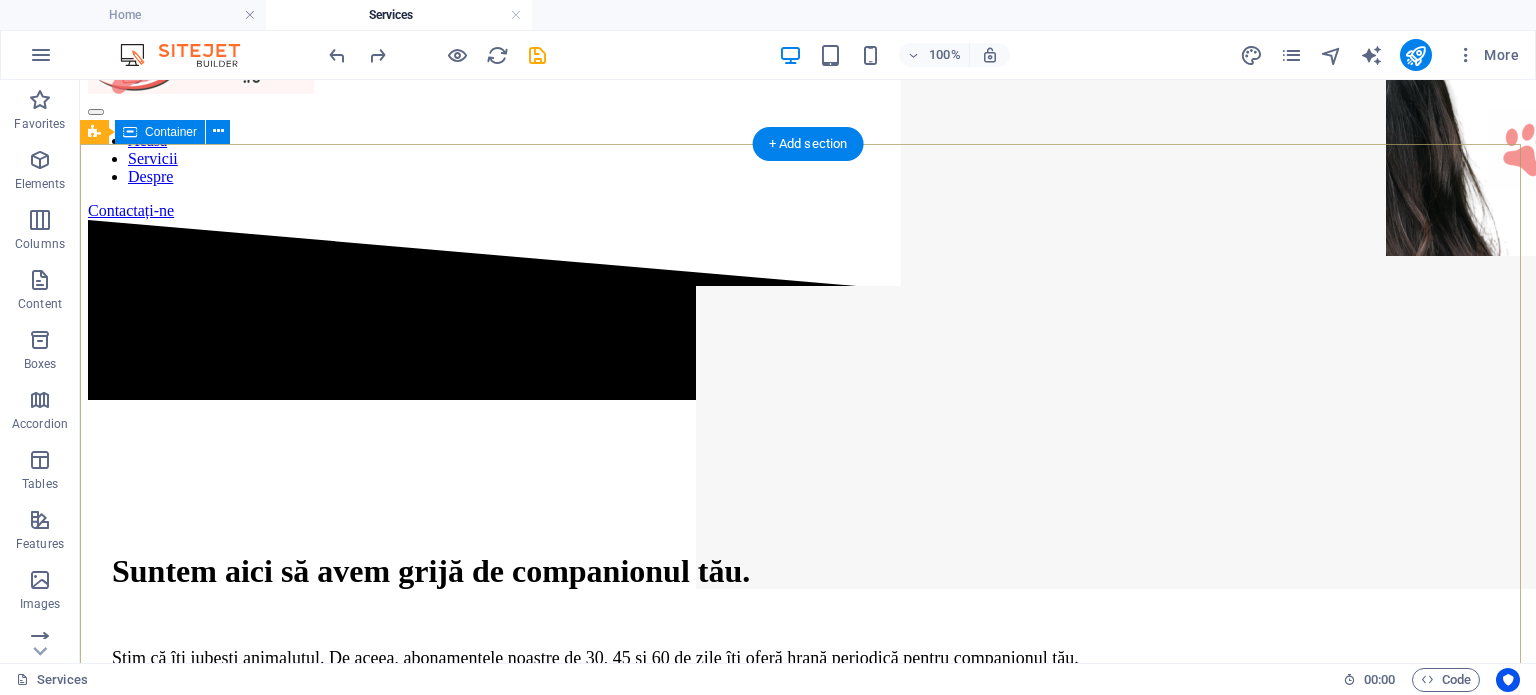 scroll, scrollTop: 100, scrollLeft: 0, axis: vertical 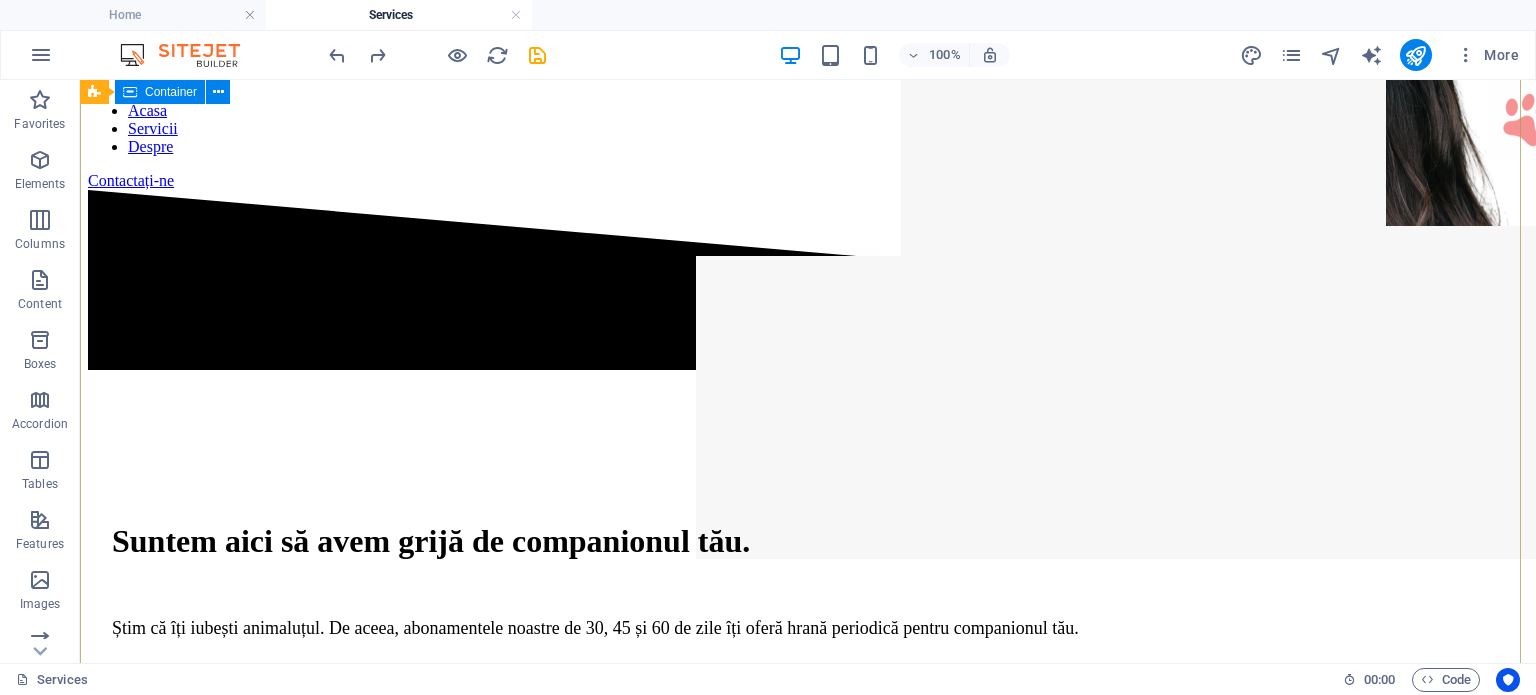 click on "Suntem aici să avem grijă de companionul tău. Știm că îți iubești animaluțul. De aceea, abonamentele noastre de 30, 45 și 60 de zile îți oferă hrană periodică pentru companionul tău. Cntactati-ne" at bounding box center (808, 612) 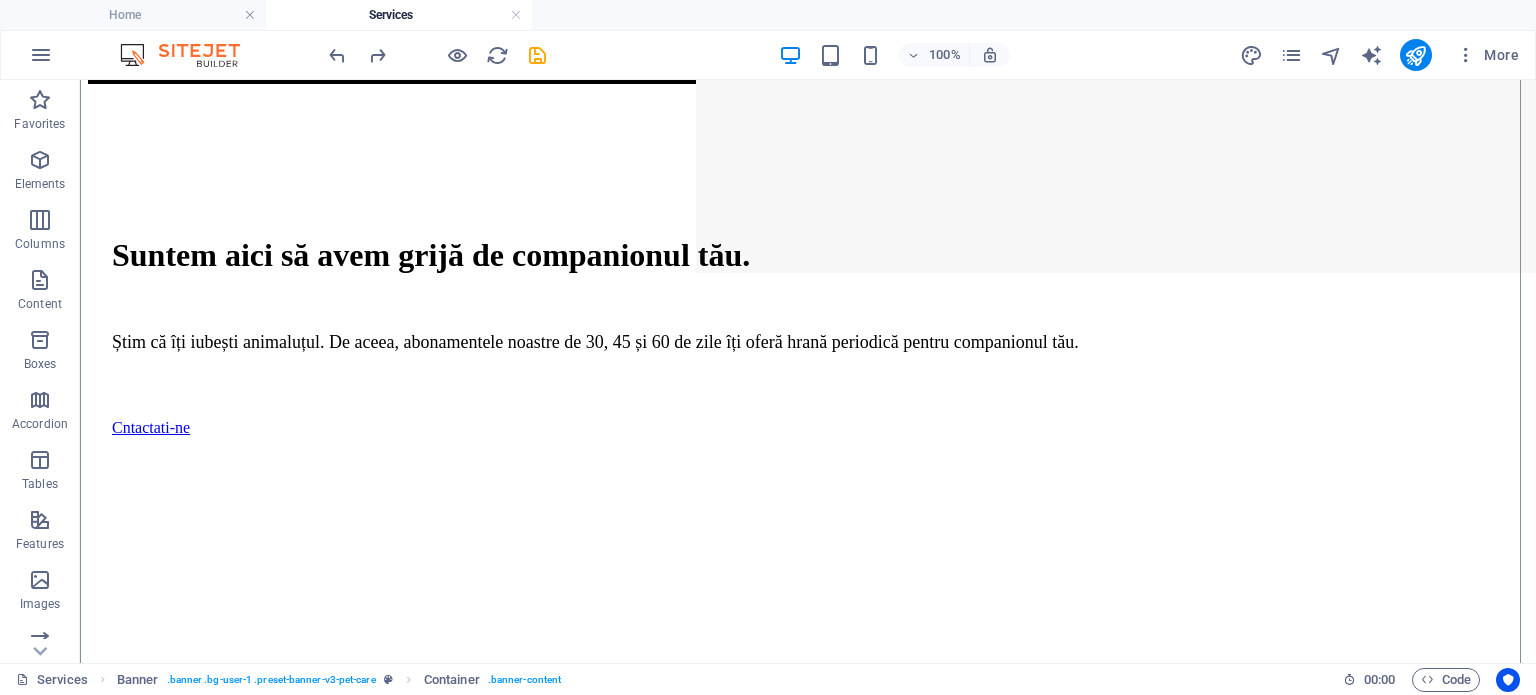 scroll, scrollTop: 400, scrollLeft: 0, axis: vertical 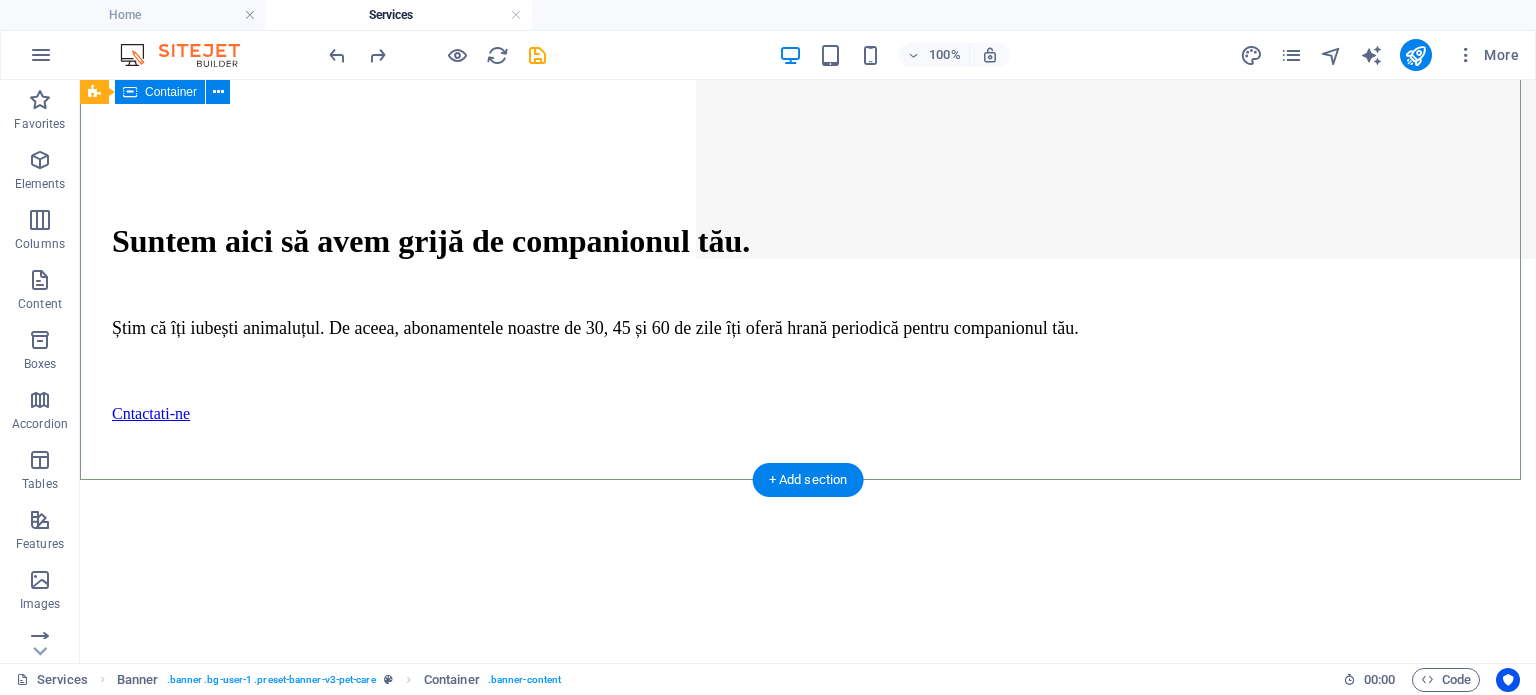 click on "Suntem aici să avem grijă de companionul tău. Știm că îți iubești animaluțul. De aceea, abonamentele noastre de 30, 45 și 60 de zile îți oferă hrană periodică pentru companionul tău. Cntactati-ne" at bounding box center (808, 312) 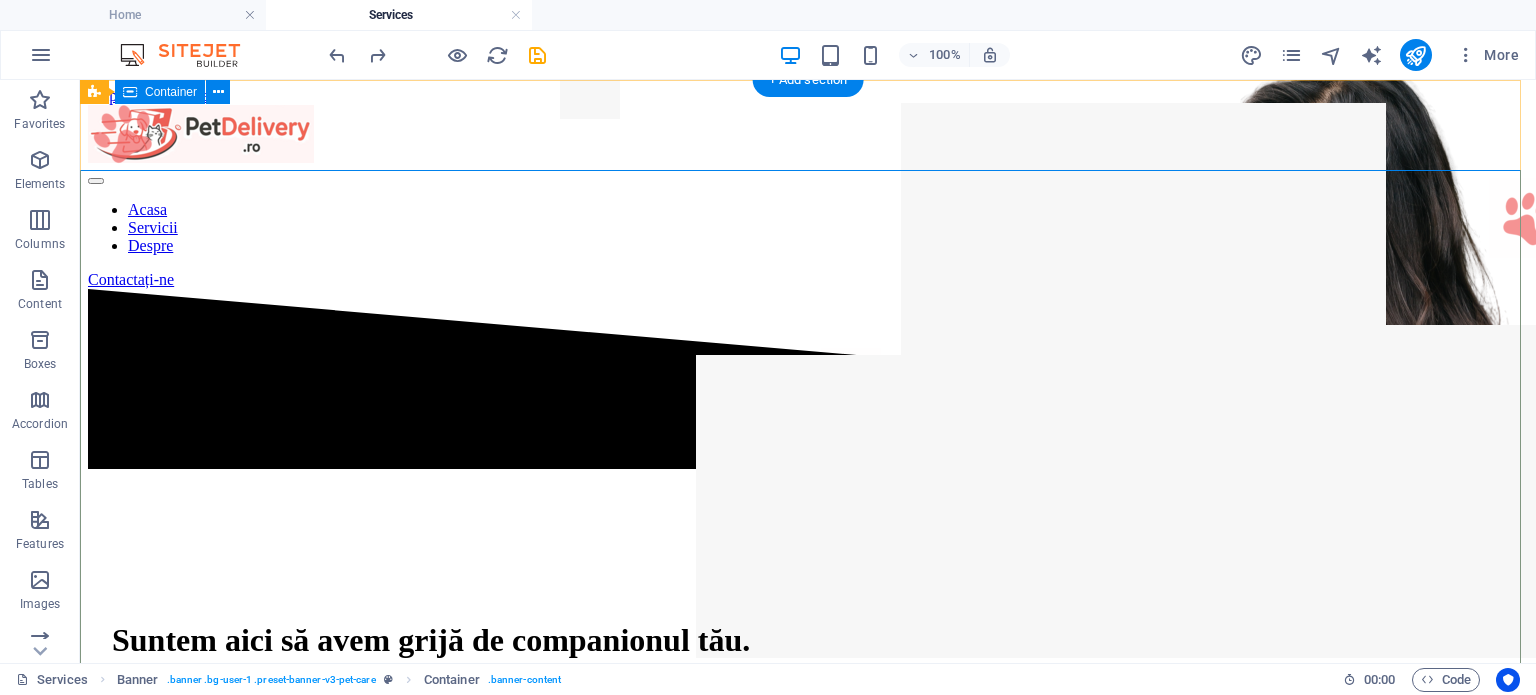 scroll, scrollTop: 0, scrollLeft: 0, axis: both 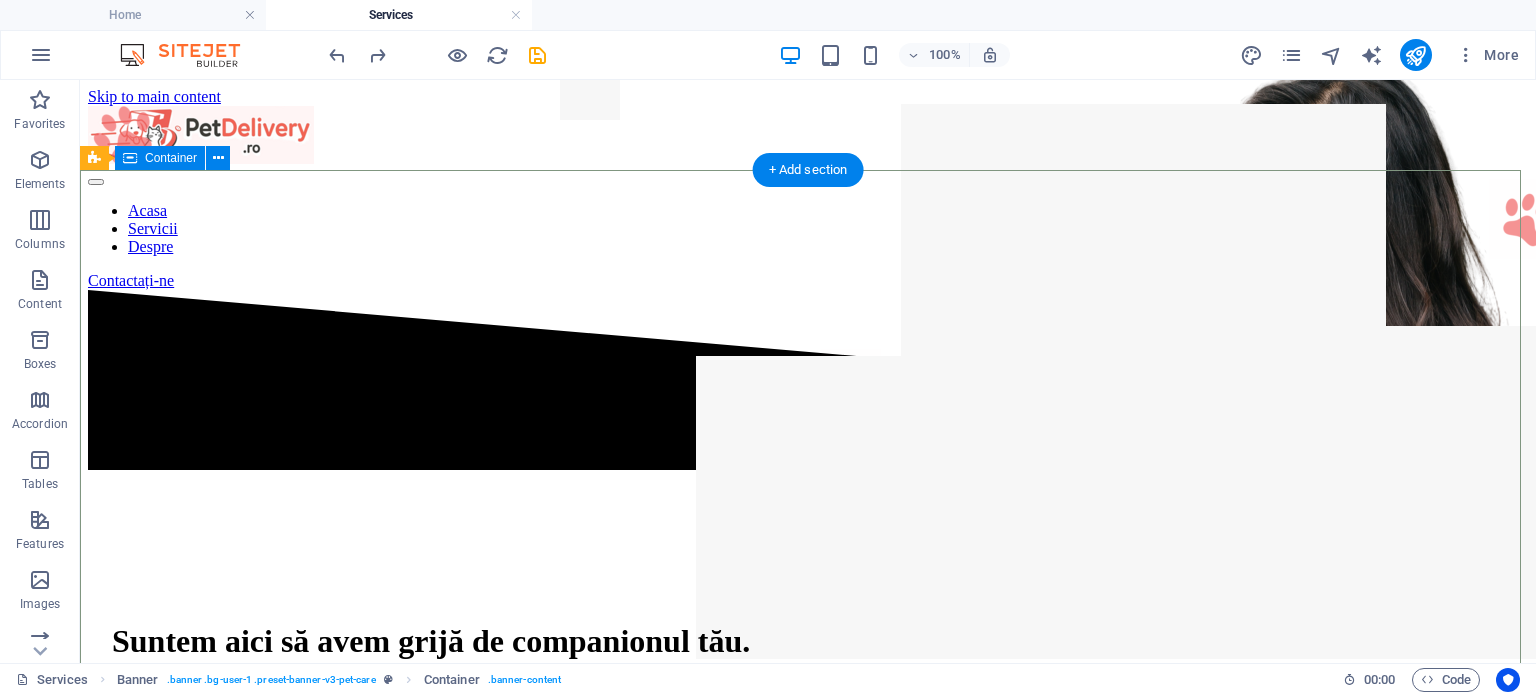 click on "Suntem aici să avem grijă de companionul tău. Știm că îți iubești animaluțul. De aceea, abonamentele noastre de 30, 45 și 60 de zile îți oferă hrană periodică pentru companionul tău. Cntactati-ne" at bounding box center (808, 712) 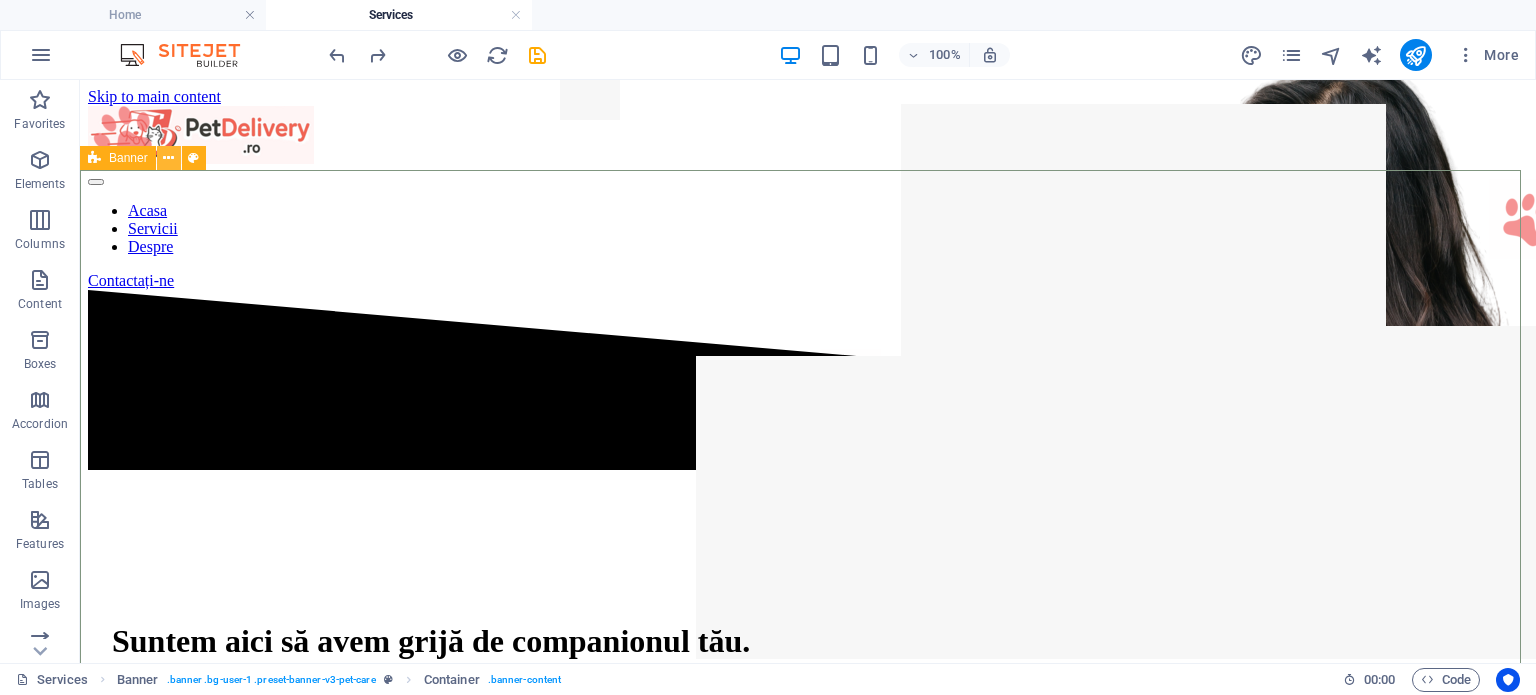 click at bounding box center (168, 158) 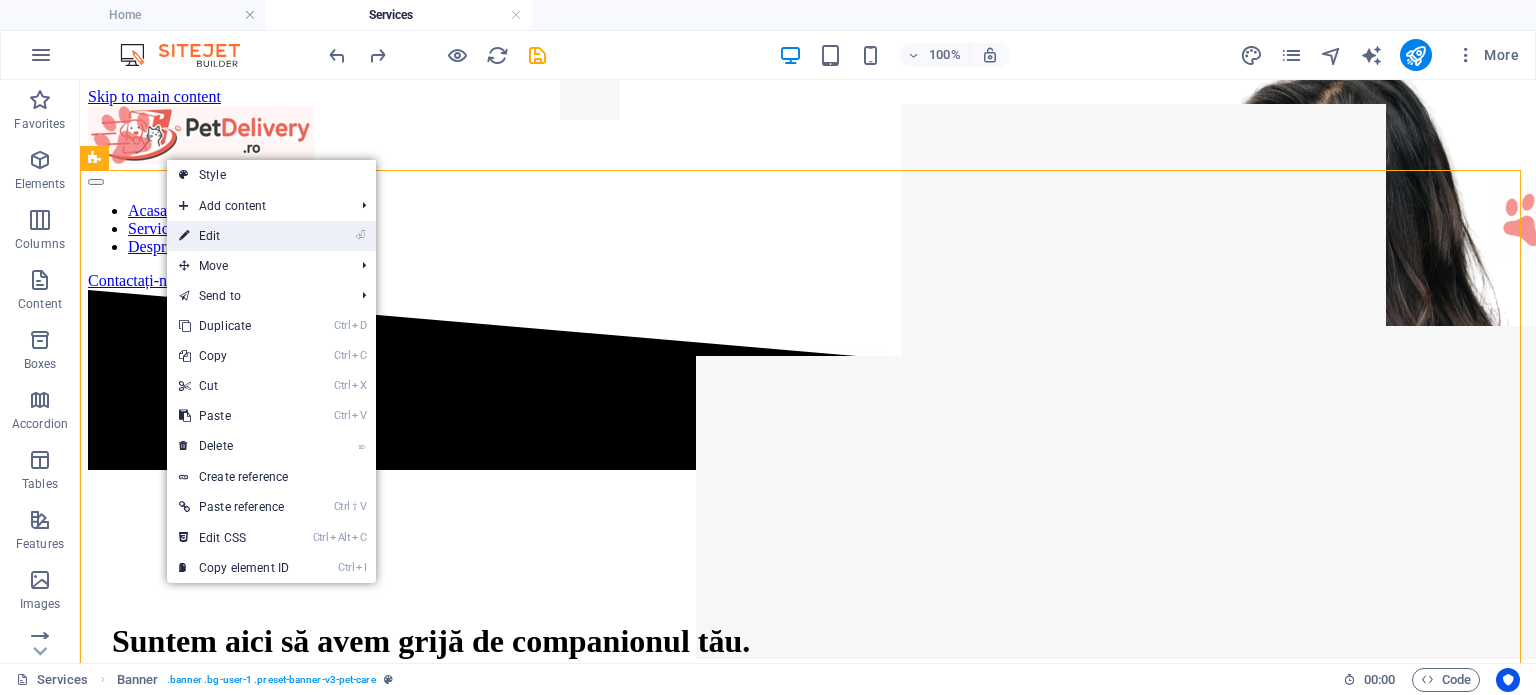 click on "⏎  Edit" at bounding box center [234, 236] 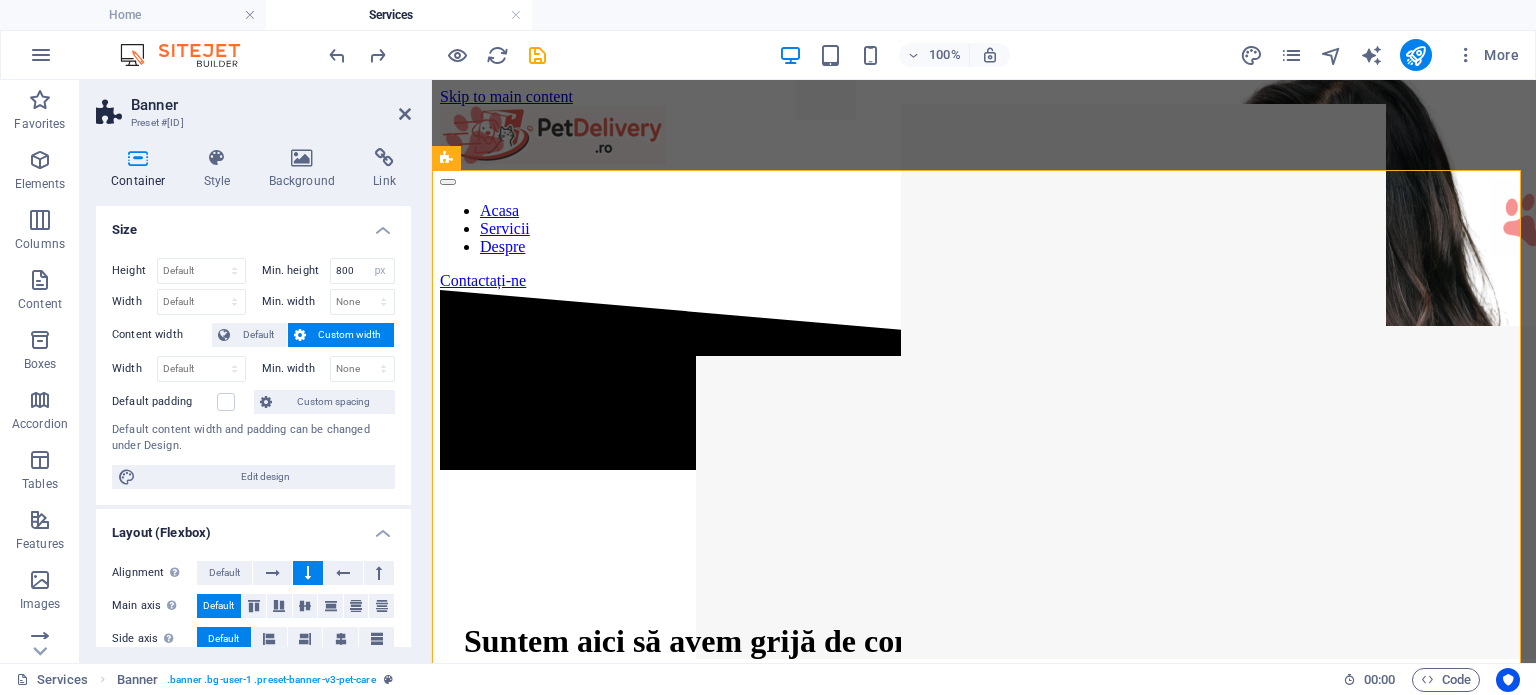 scroll, scrollTop: 200, scrollLeft: 0, axis: vertical 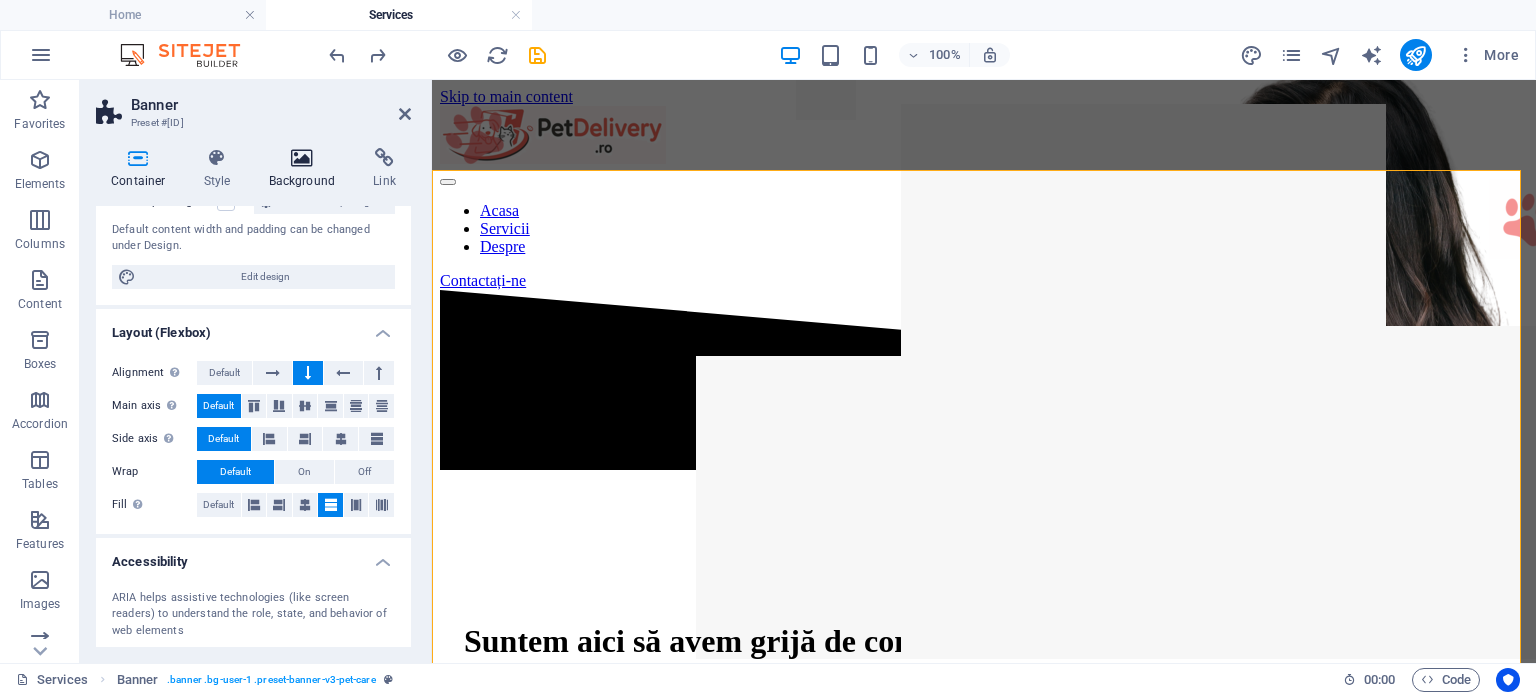 click at bounding box center [302, 158] 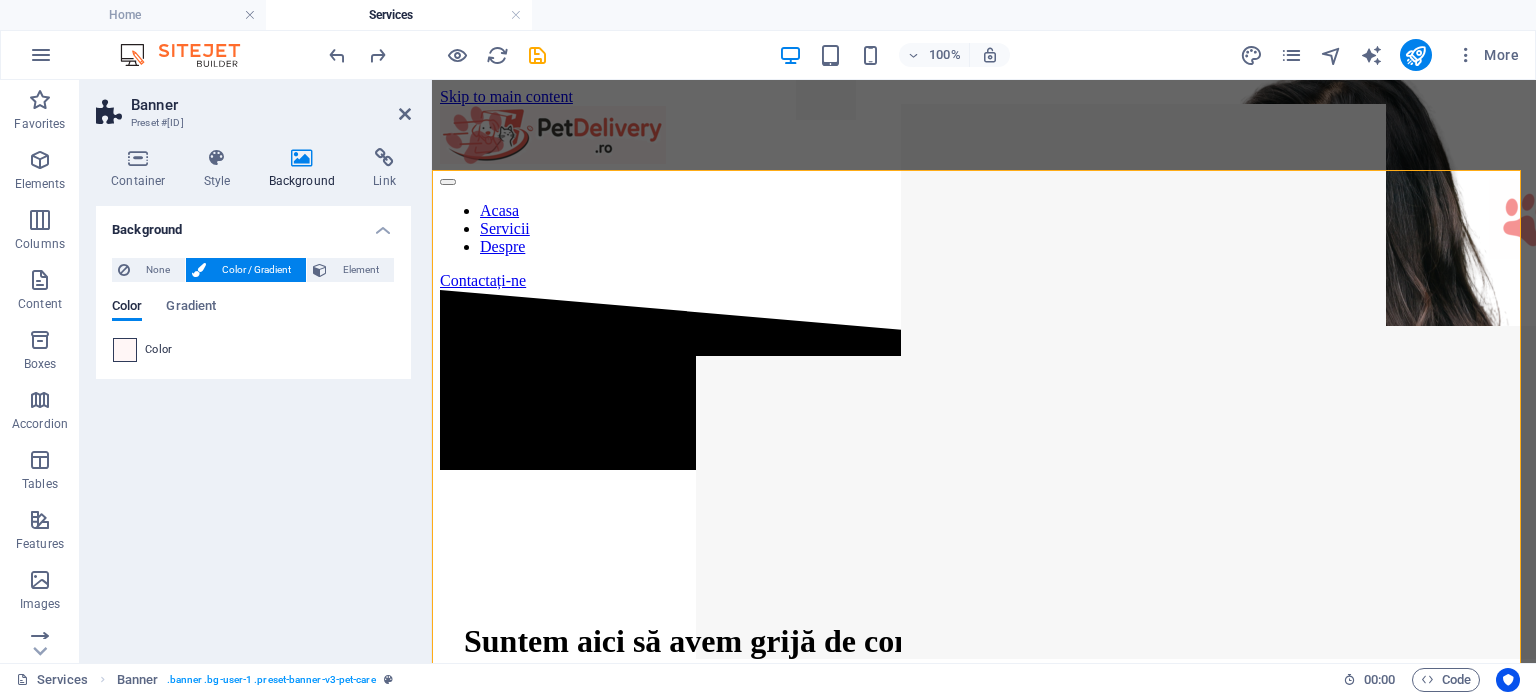 click at bounding box center [125, 350] 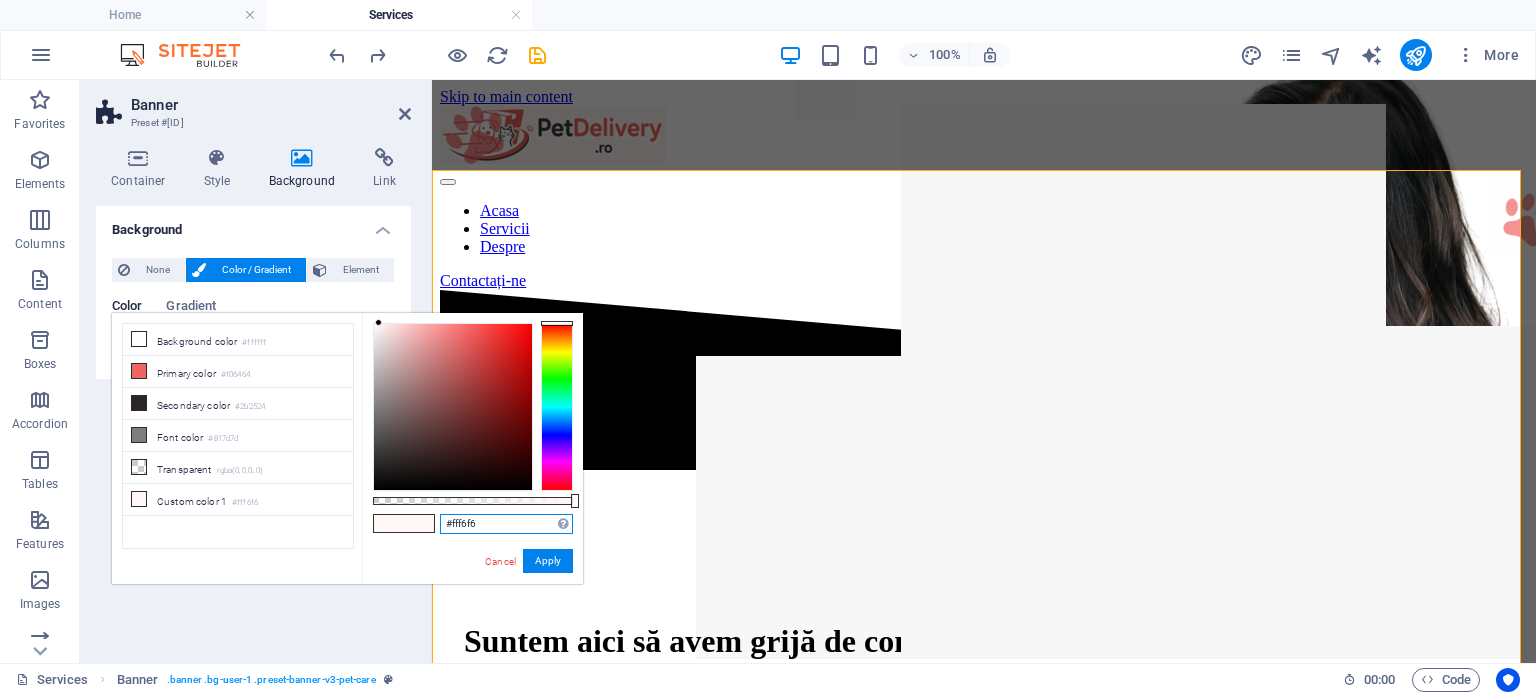 drag, startPoint x: 488, startPoint y: 522, endPoint x: 350, endPoint y: 520, distance: 138.0145 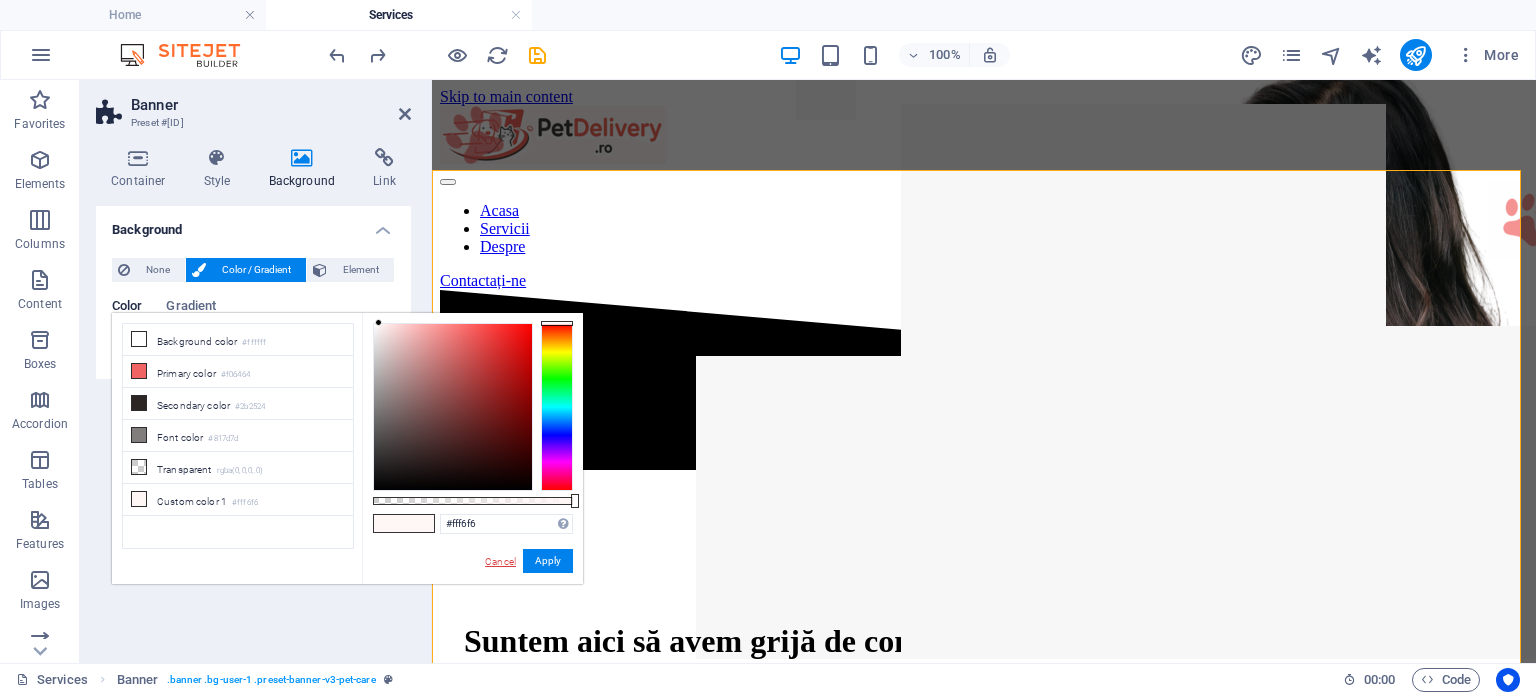 click on "Cancel" at bounding box center [500, 561] 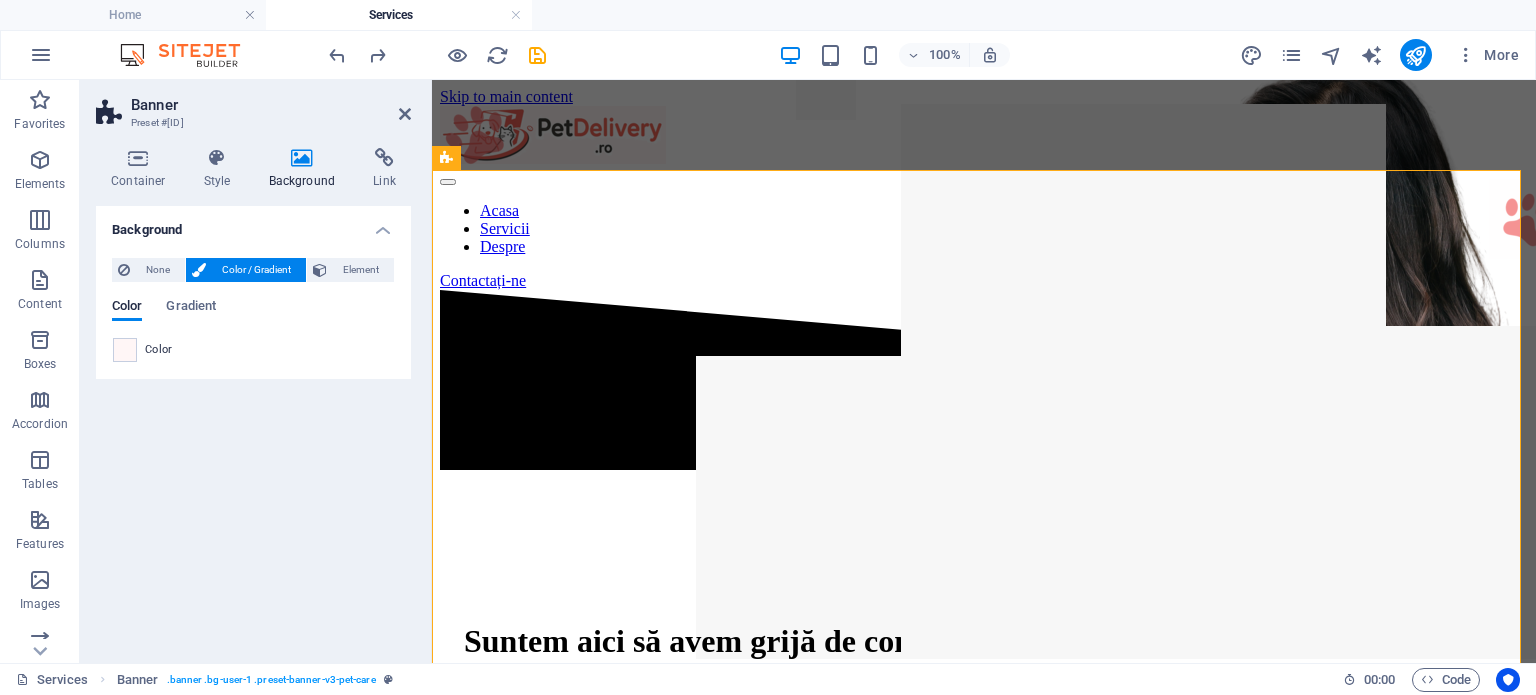 click on "Banner Preset #[ID]" at bounding box center (253, 106) 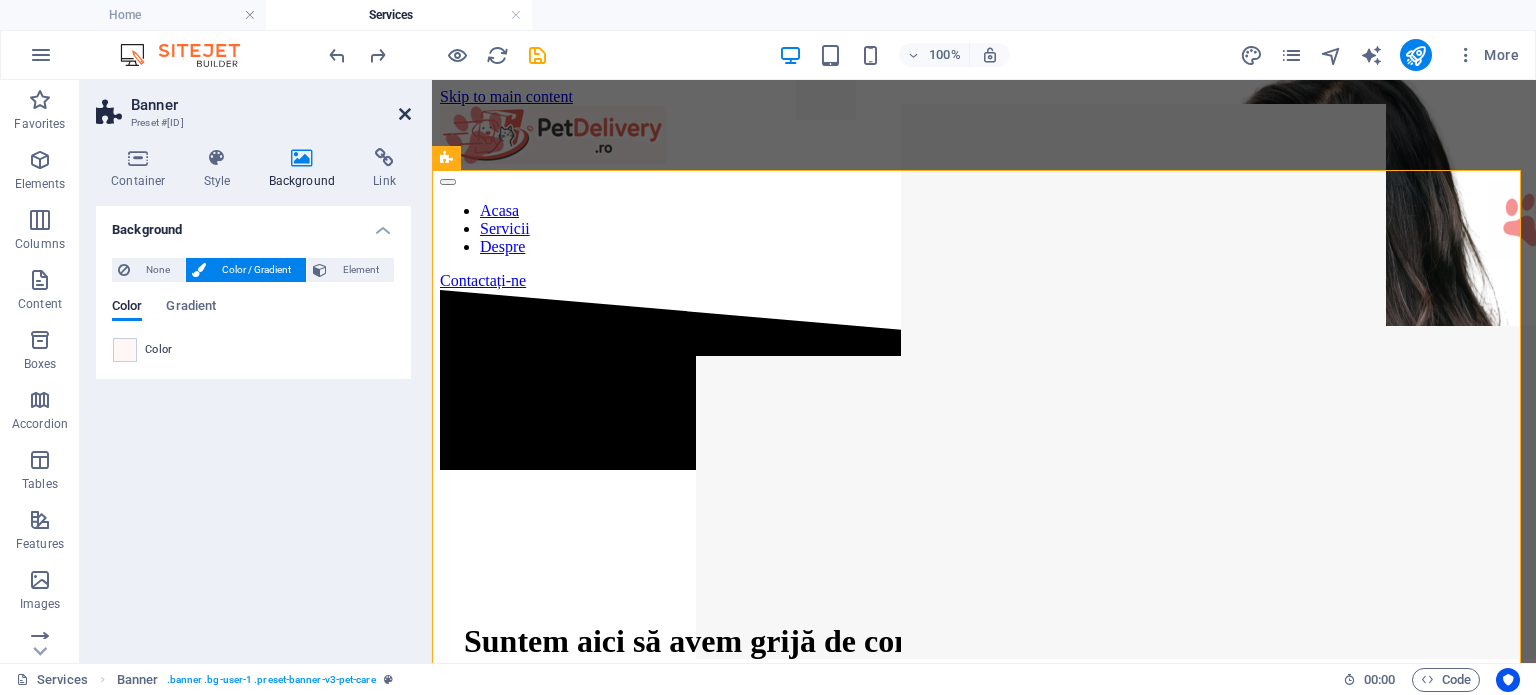 click at bounding box center [405, 114] 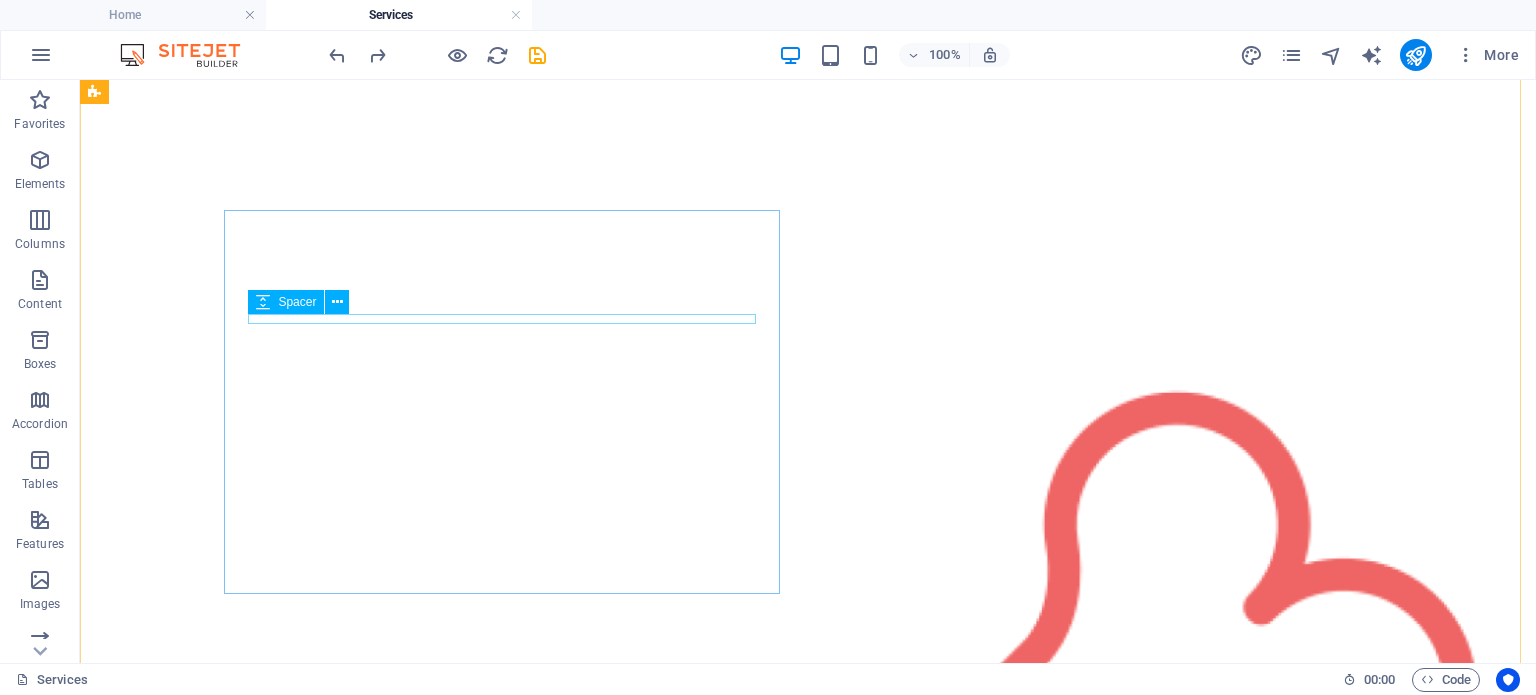 scroll, scrollTop: 900, scrollLeft: 0, axis: vertical 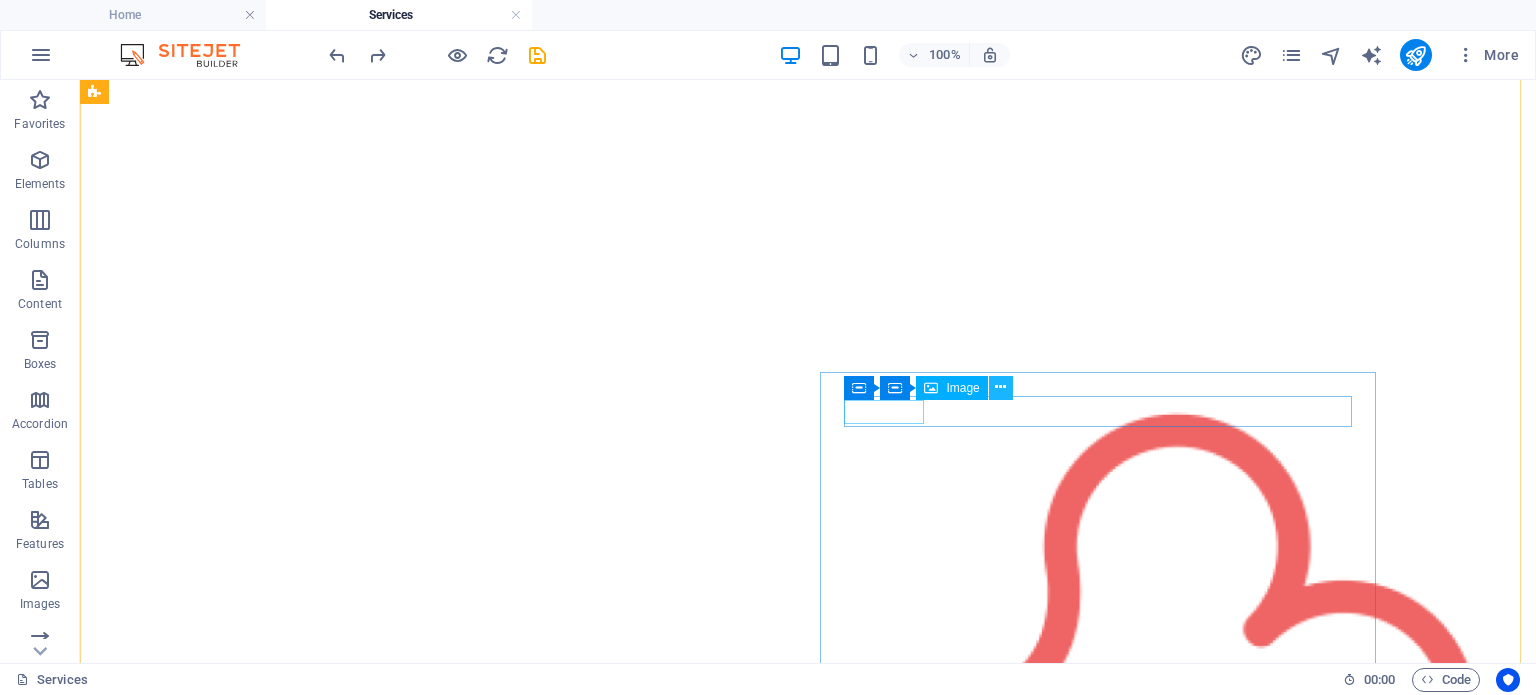 click at bounding box center (1000, 387) 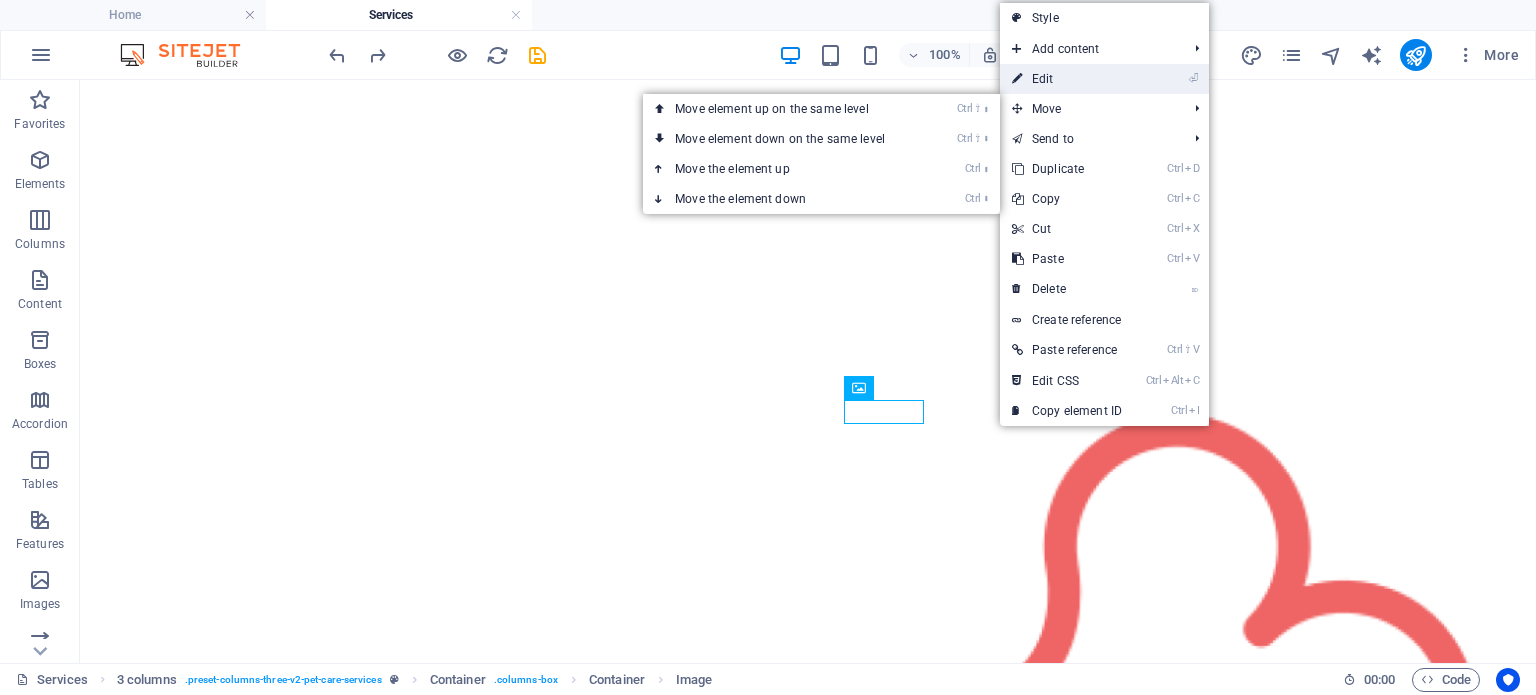 click on "⏎  Edit" at bounding box center [1067, 79] 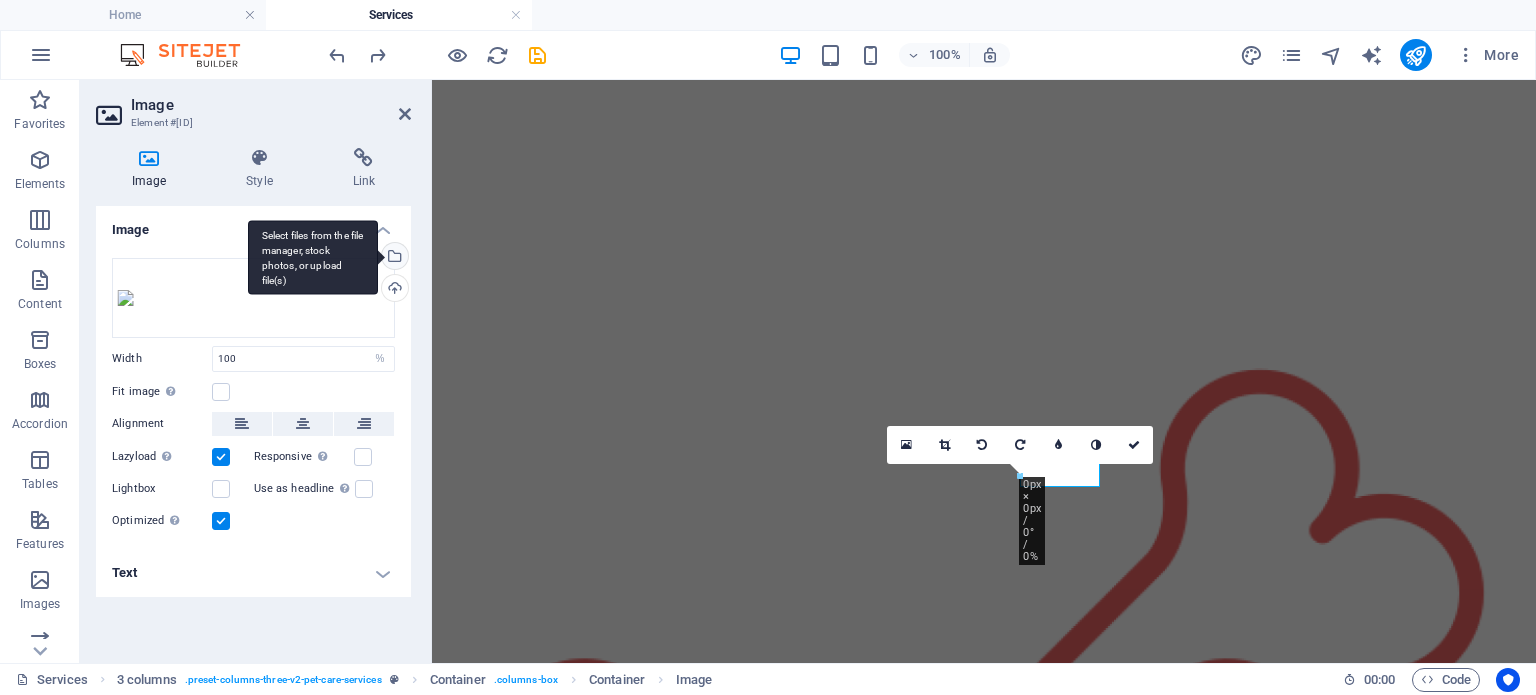click on "Select files from the file manager, stock photos, or upload file(s)" at bounding box center (393, 258) 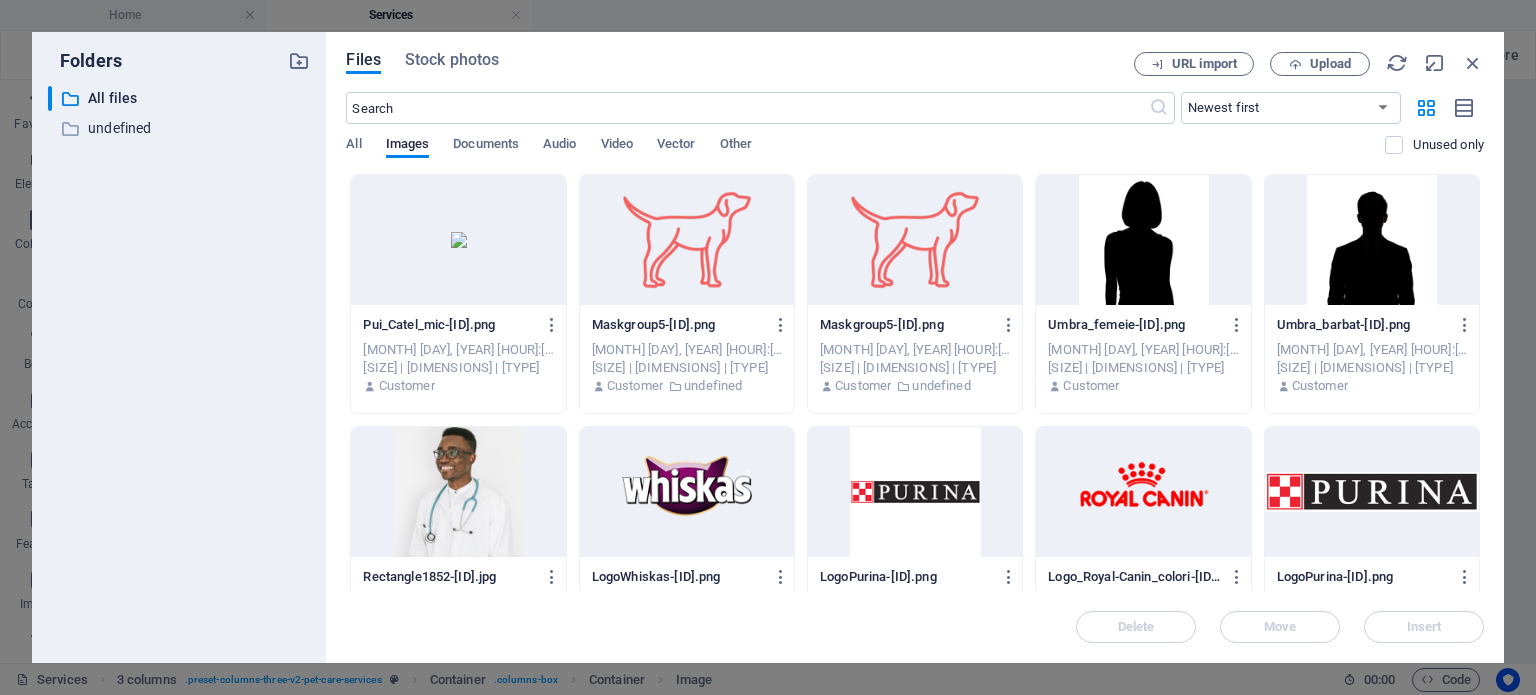 click at bounding box center (458, 240) 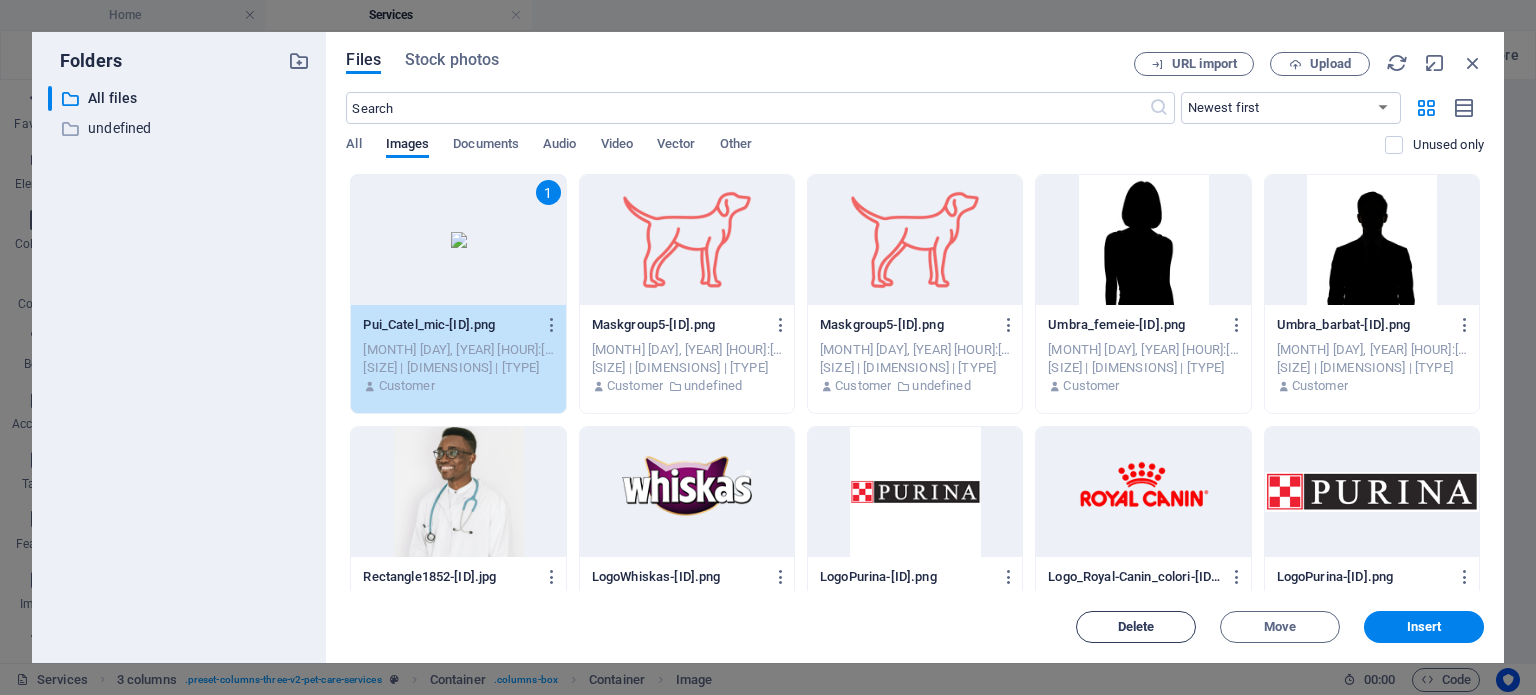 click on "Delete" at bounding box center [1136, 627] 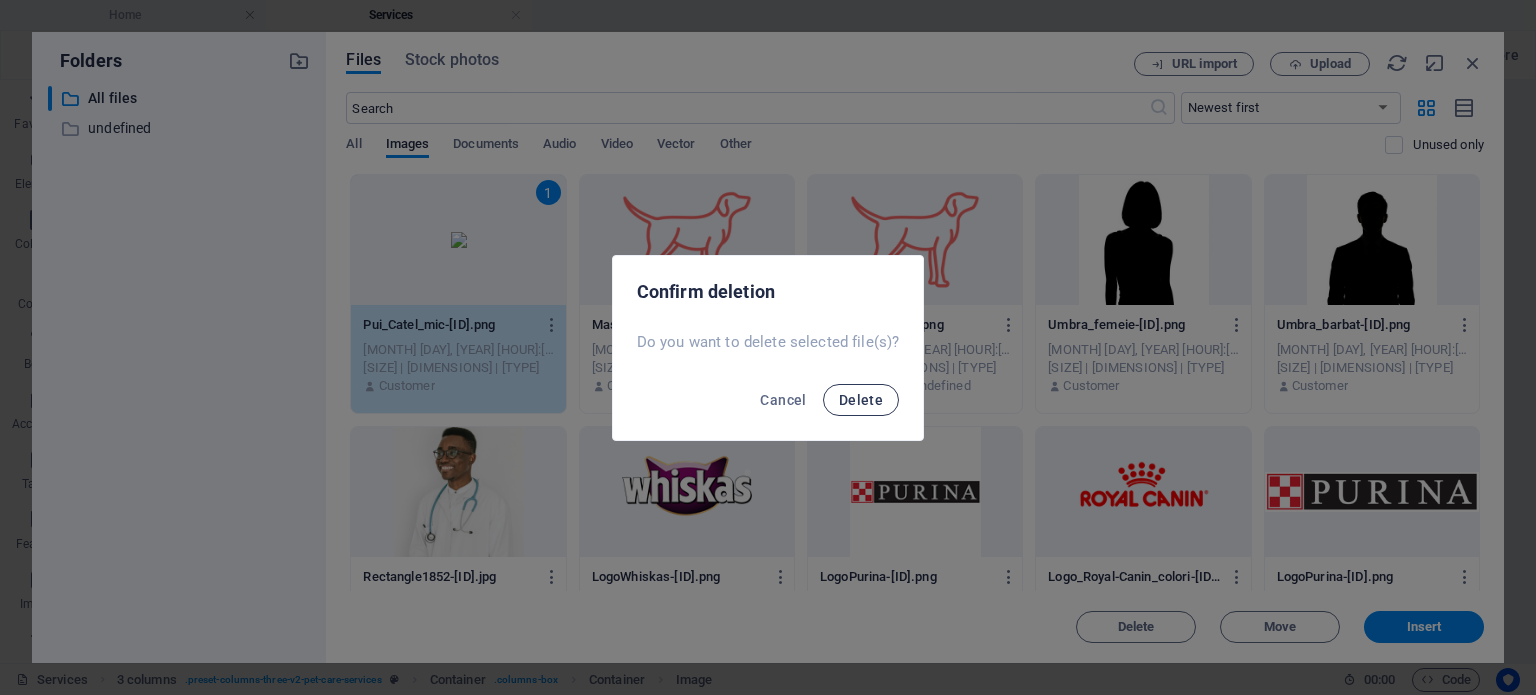 click on "Delete" at bounding box center (861, 400) 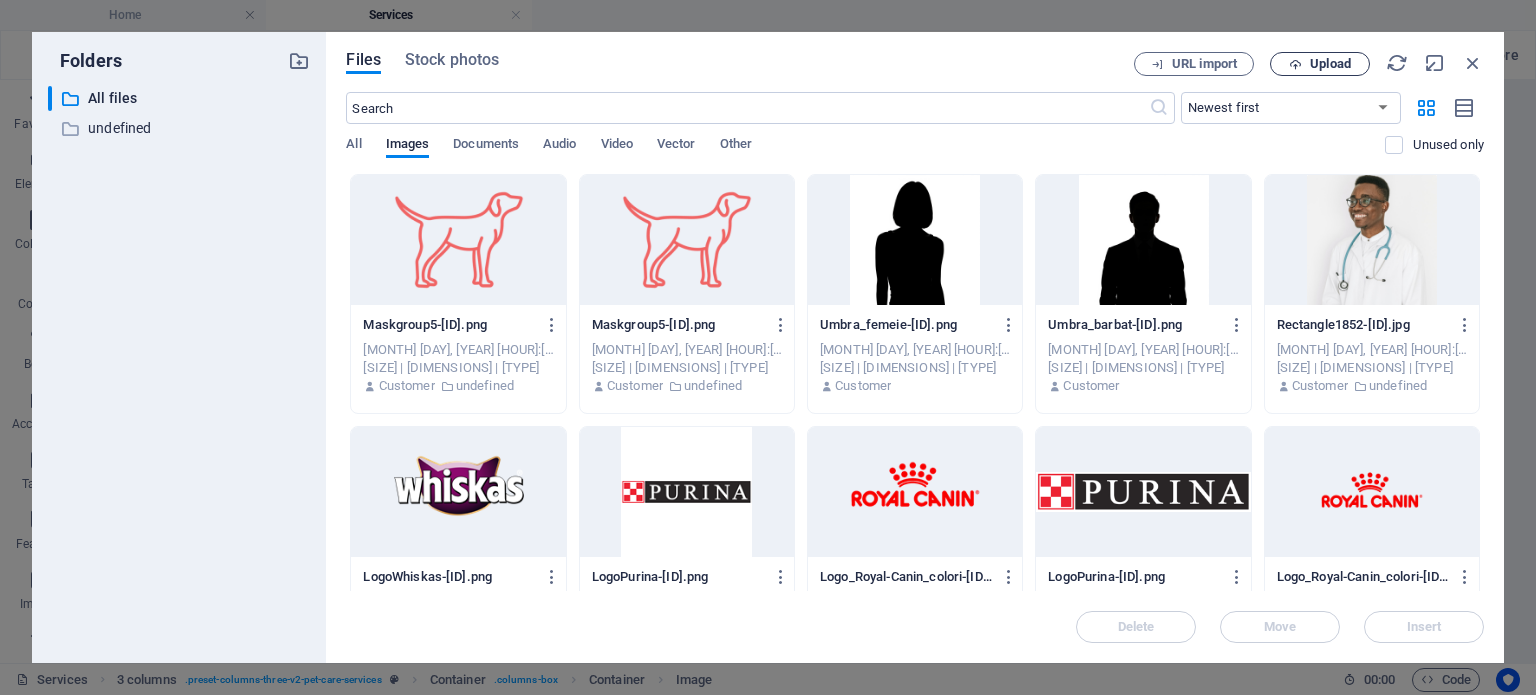 click on "Upload" at bounding box center (1330, 64) 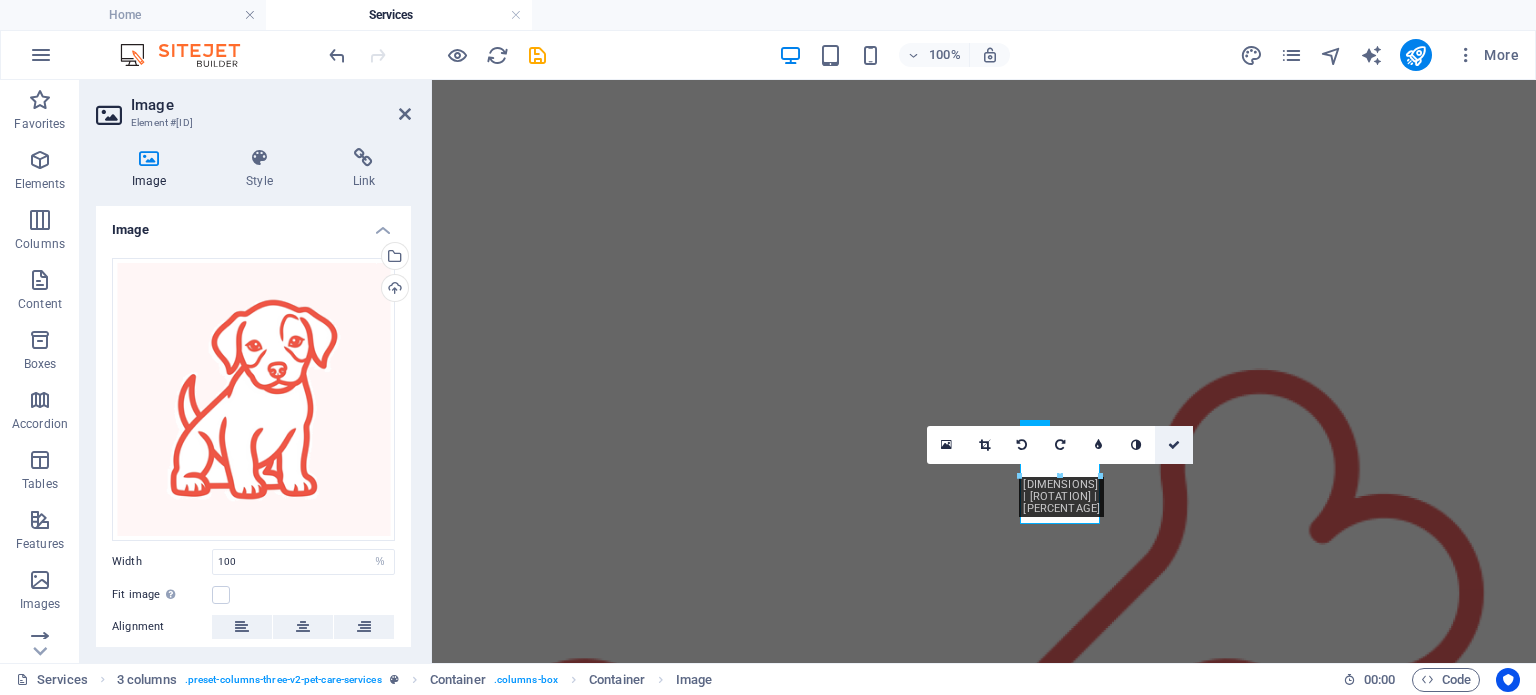 click at bounding box center [1174, 445] 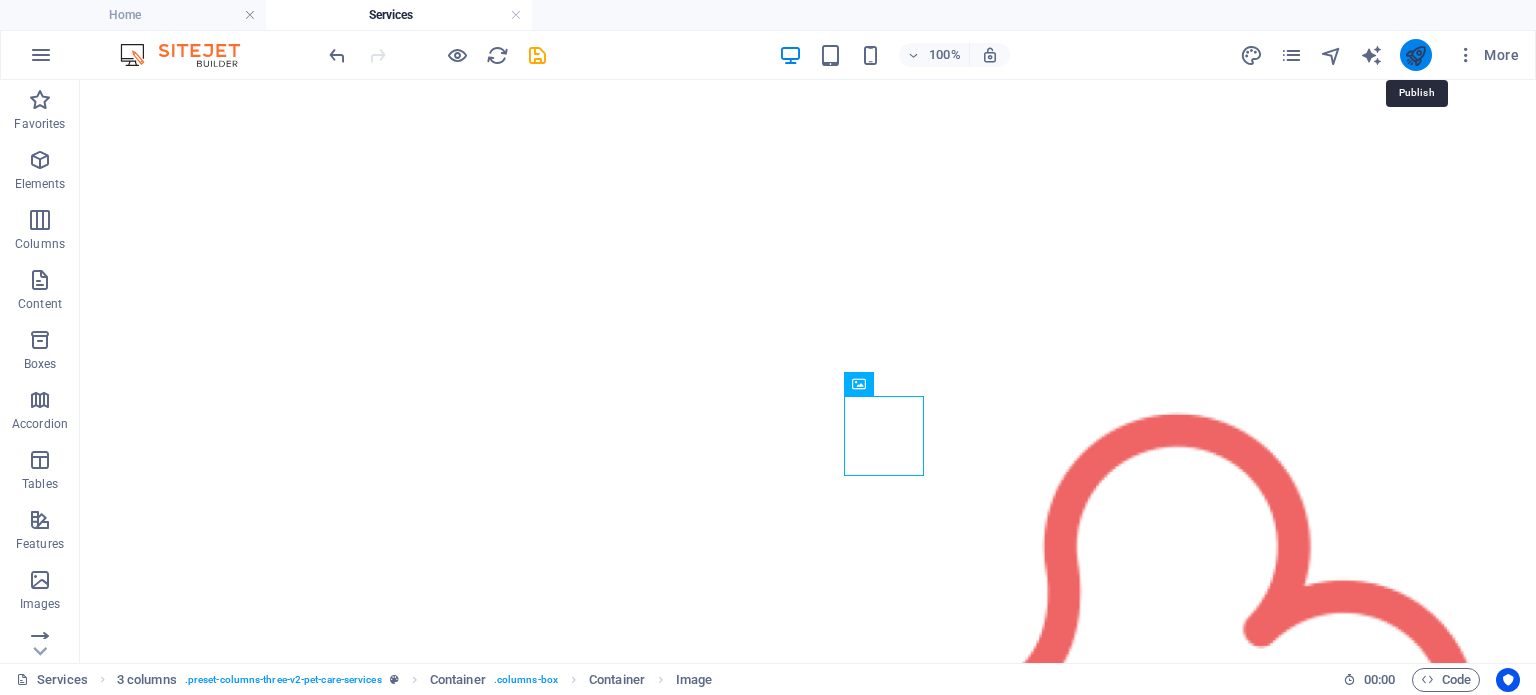 click at bounding box center (1415, 55) 